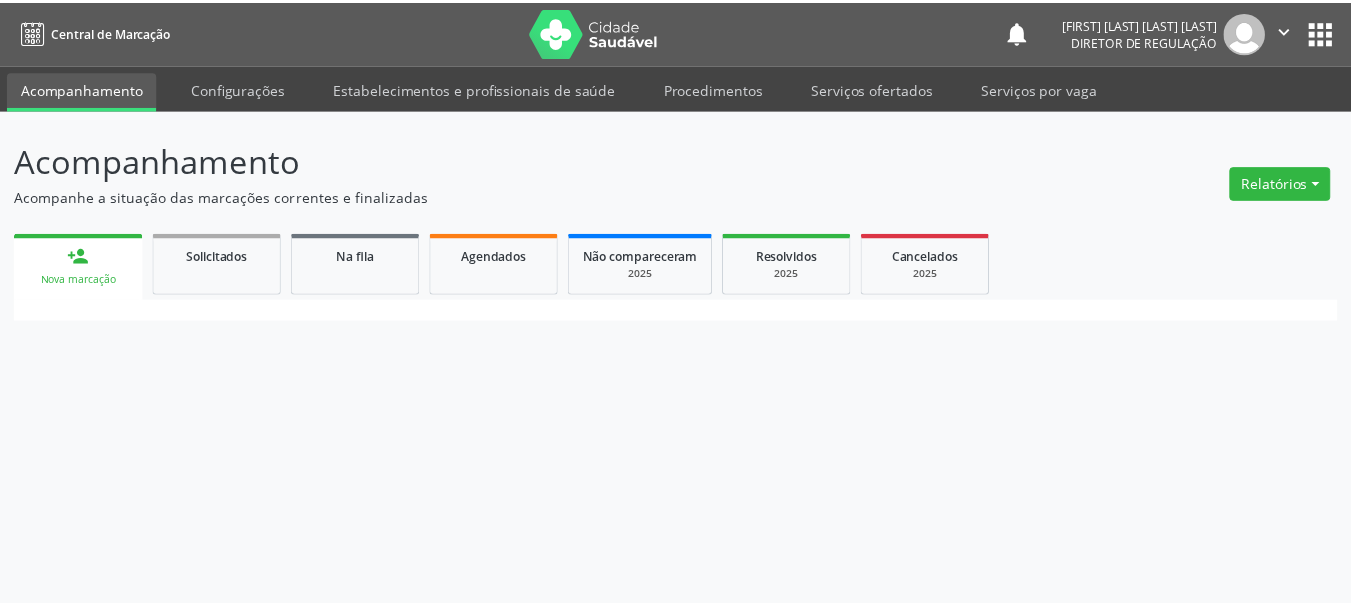scroll, scrollTop: 0, scrollLeft: 0, axis: both 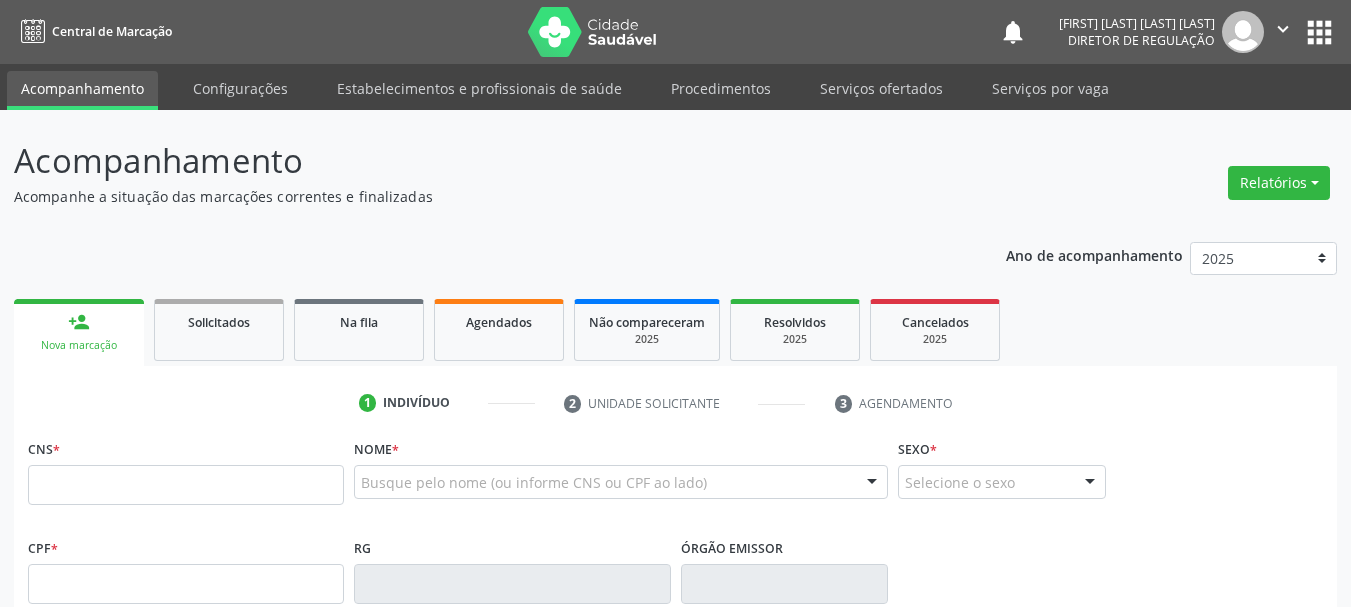 click at bounding box center (186, 485) 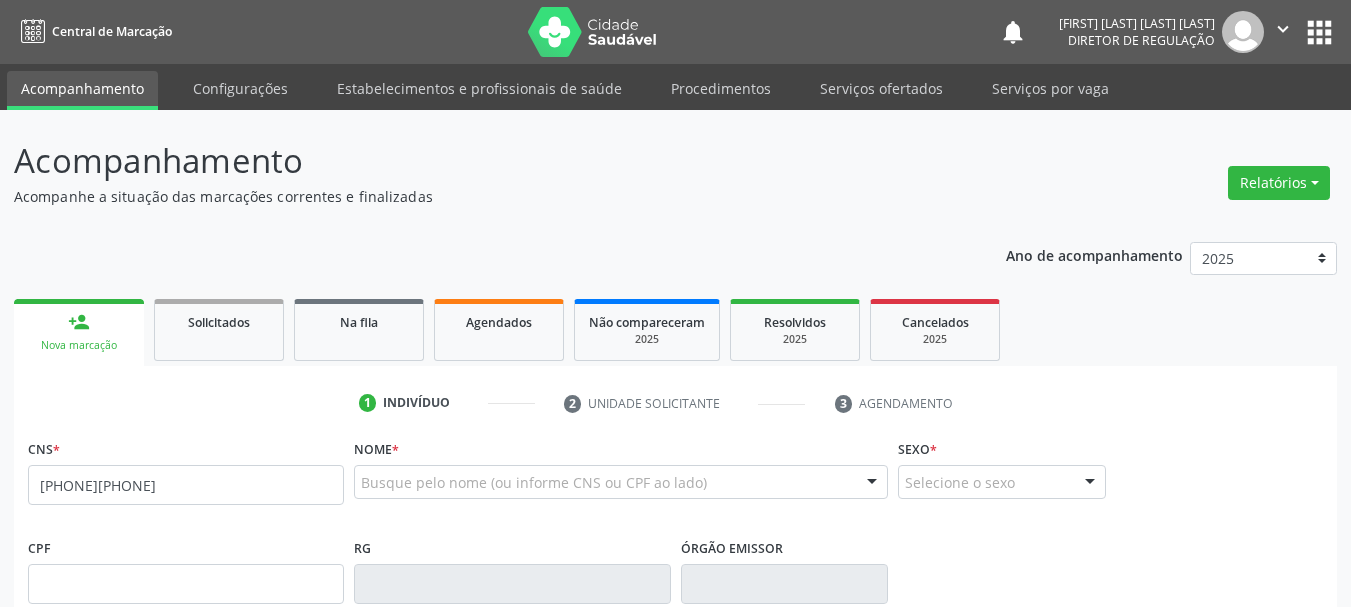 type on "[PHONE][PHONE]" 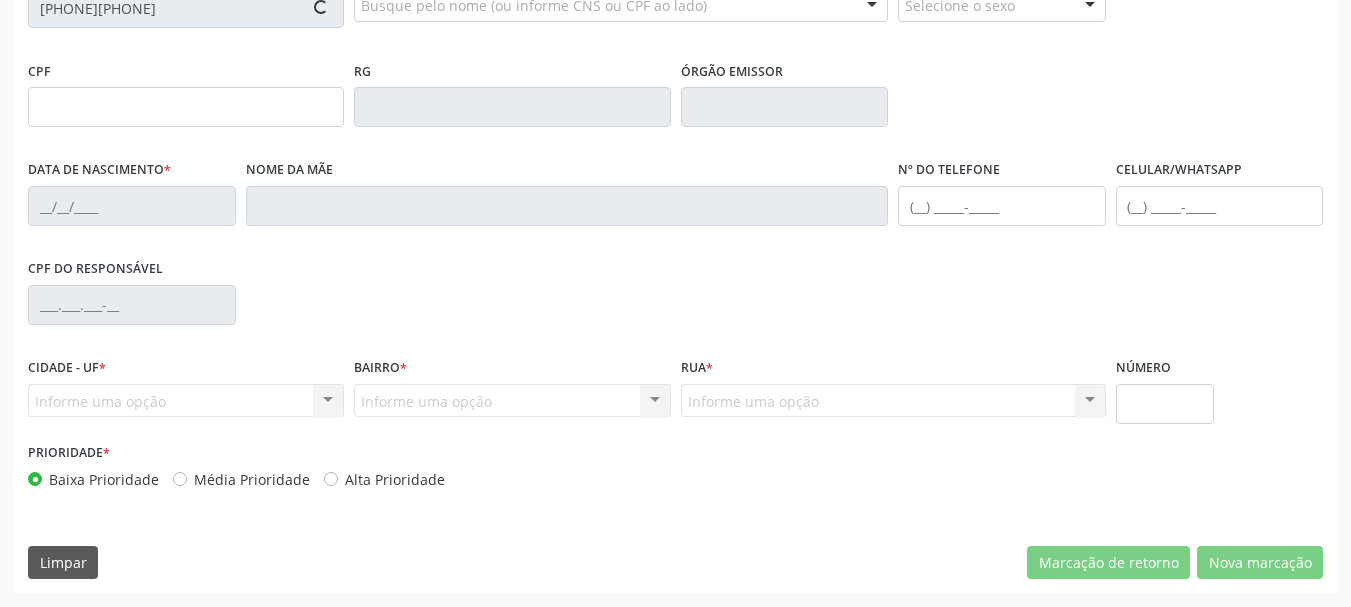 type on "[PHONE]" 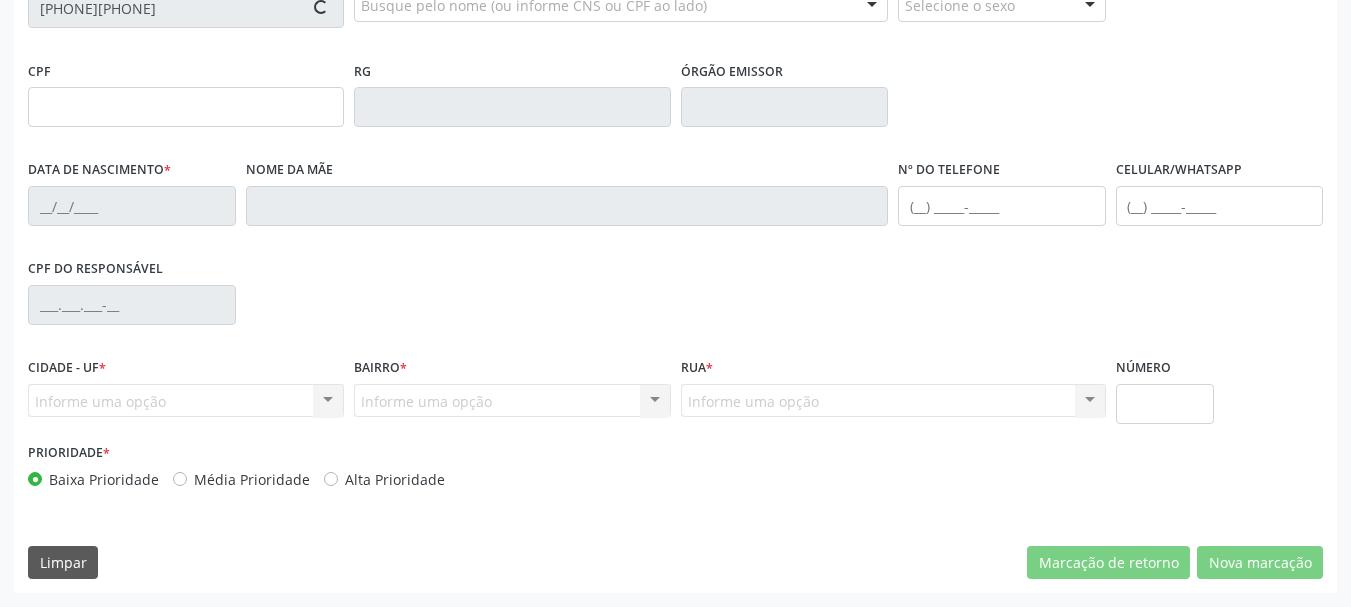type on "[DATE]" 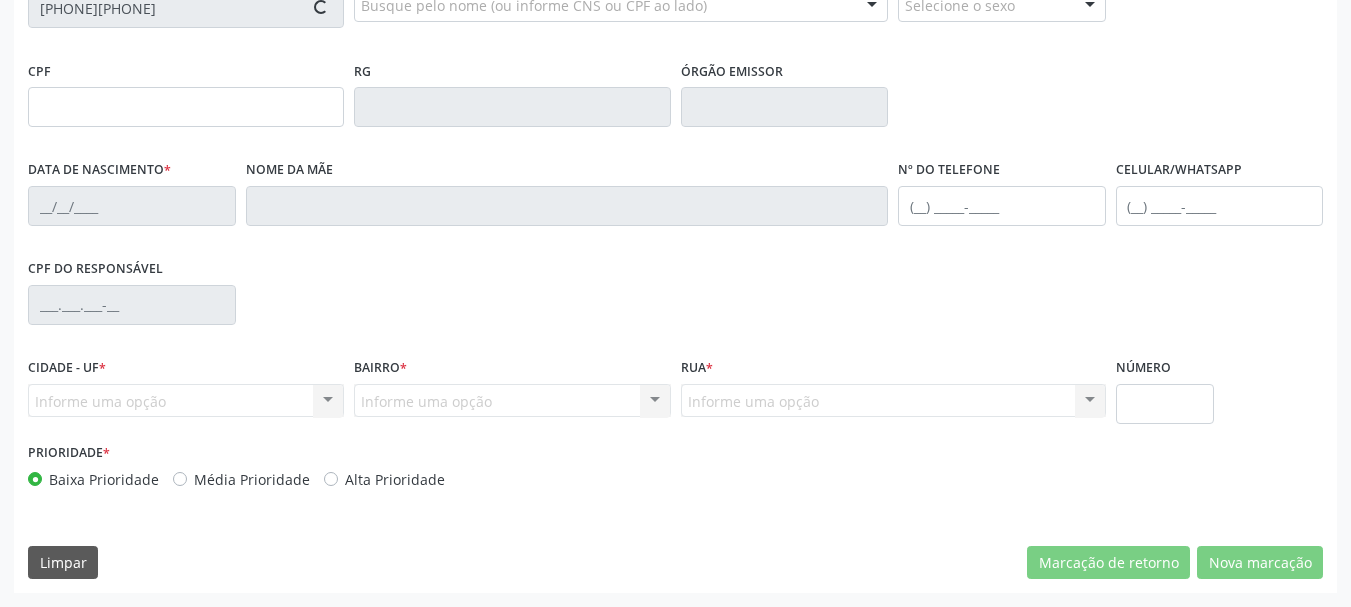 type on "(74) 99188-6971" 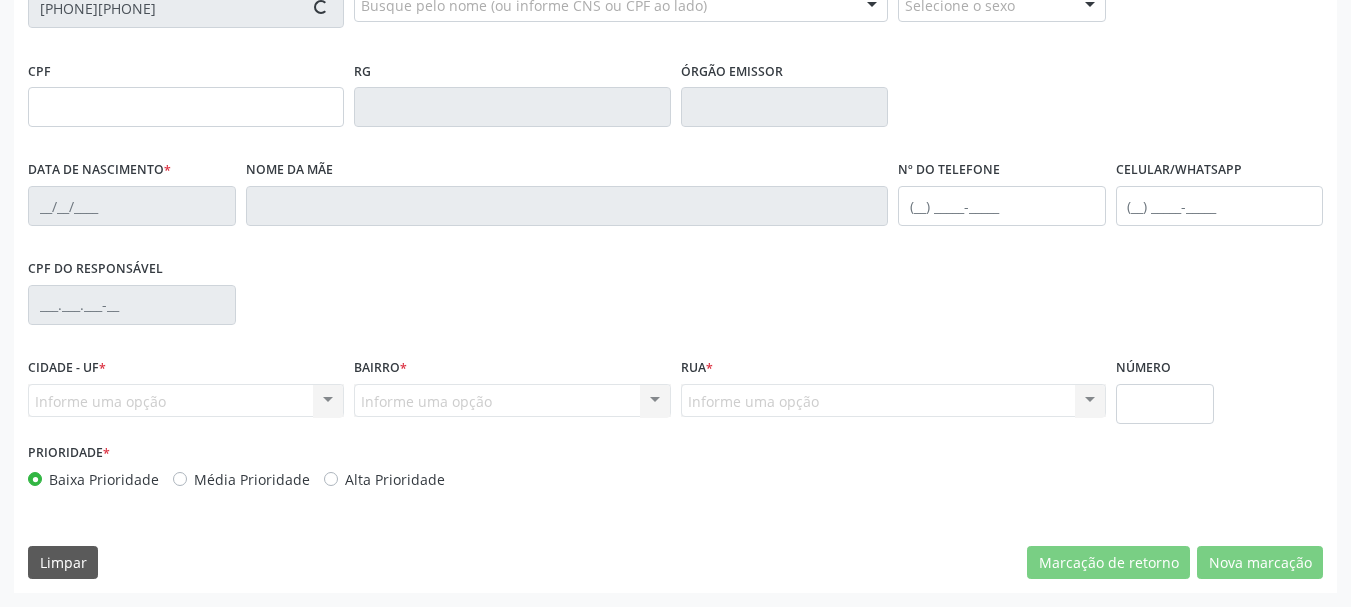 type on "S/N" 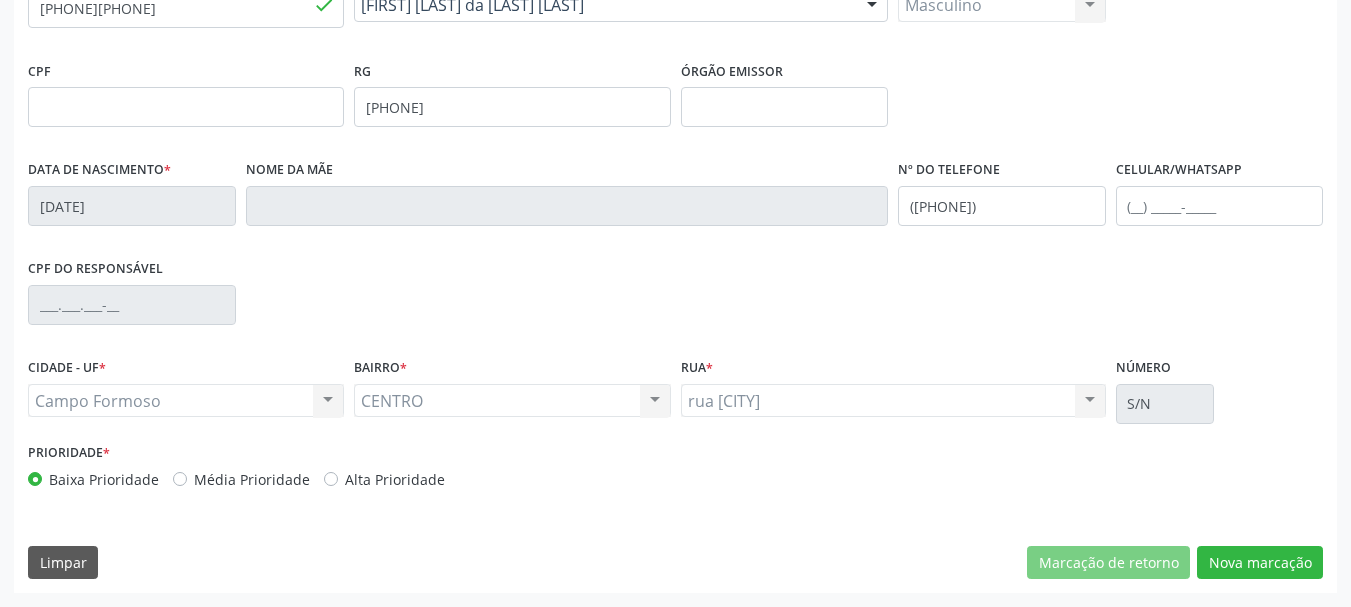 scroll, scrollTop: 377, scrollLeft: 0, axis: vertical 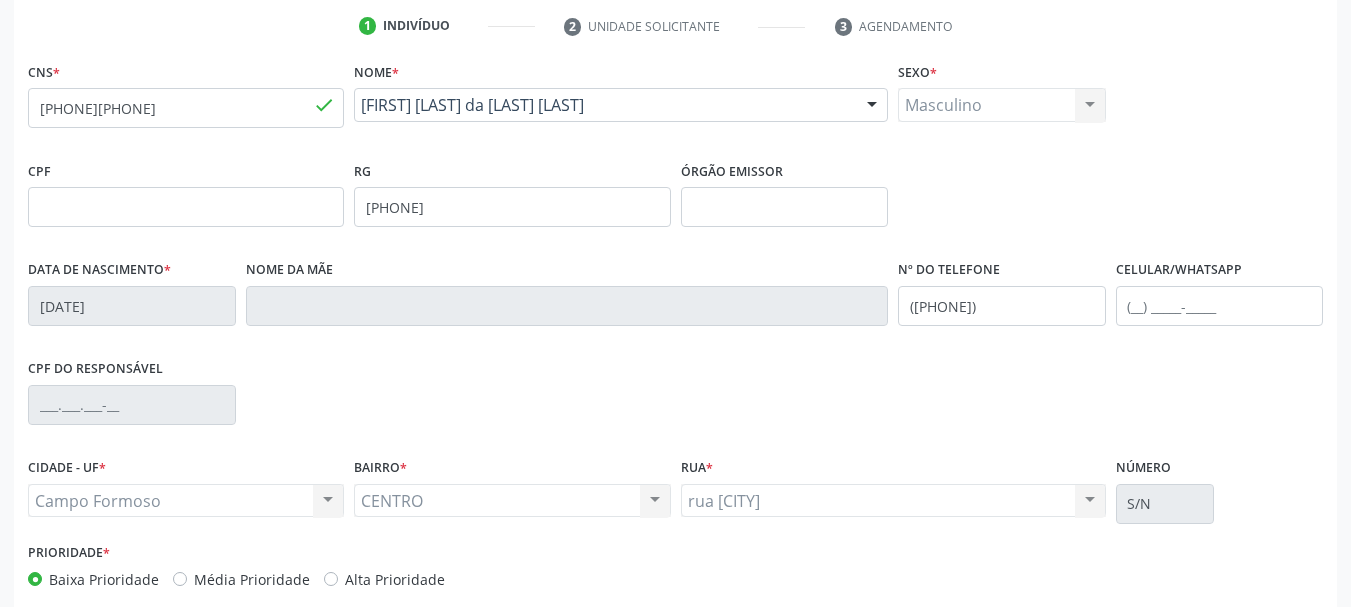 drag, startPoint x: 1360, startPoint y: 5, endPoint x: 804, endPoint y: 152, distance: 575.1043 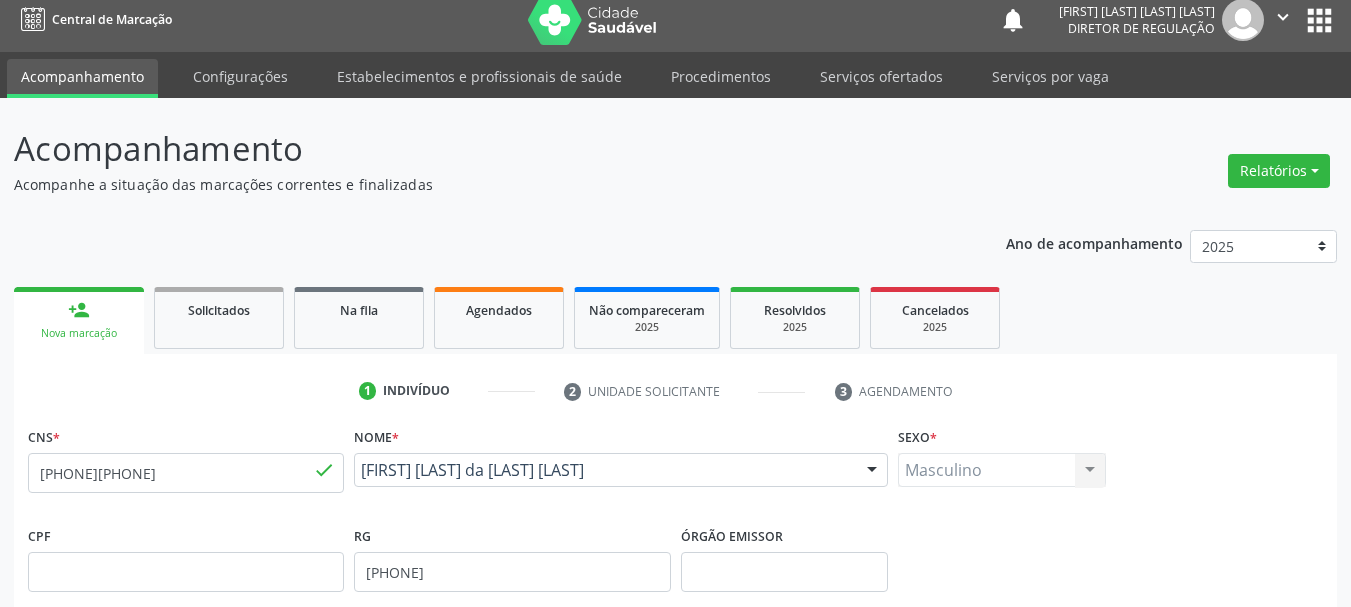 scroll, scrollTop: 0, scrollLeft: 0, axis: both 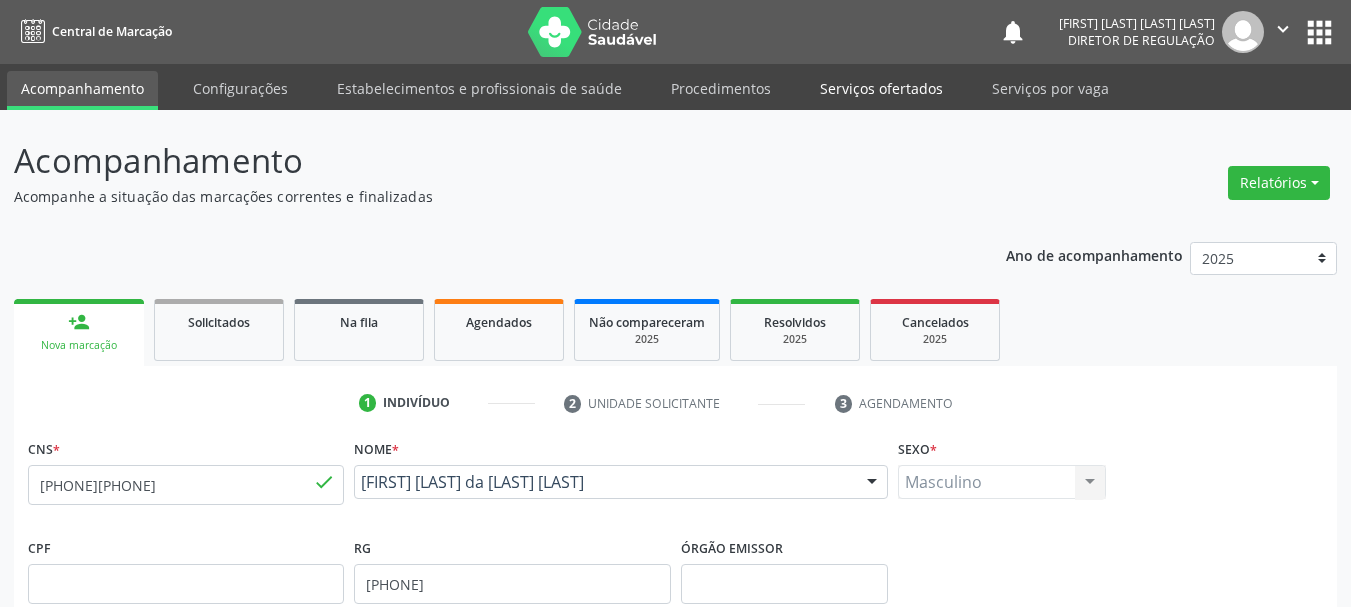 click on "Serviços ofertados" at bounding box center [881, 88] 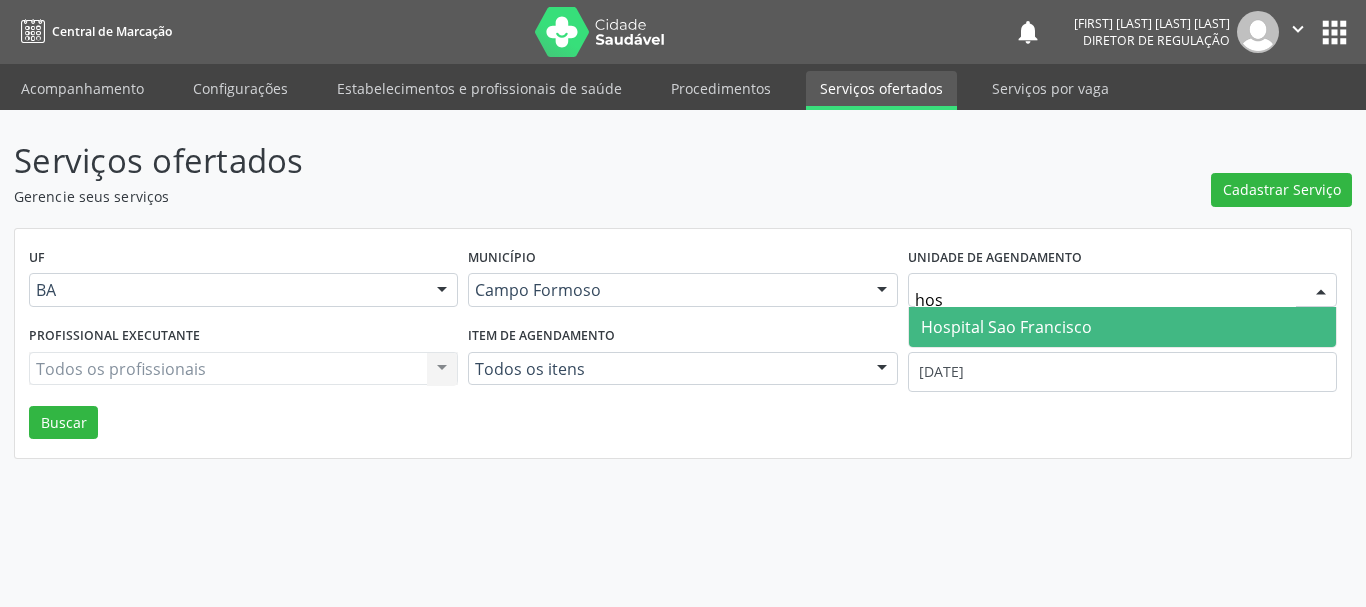 type on "hosp" 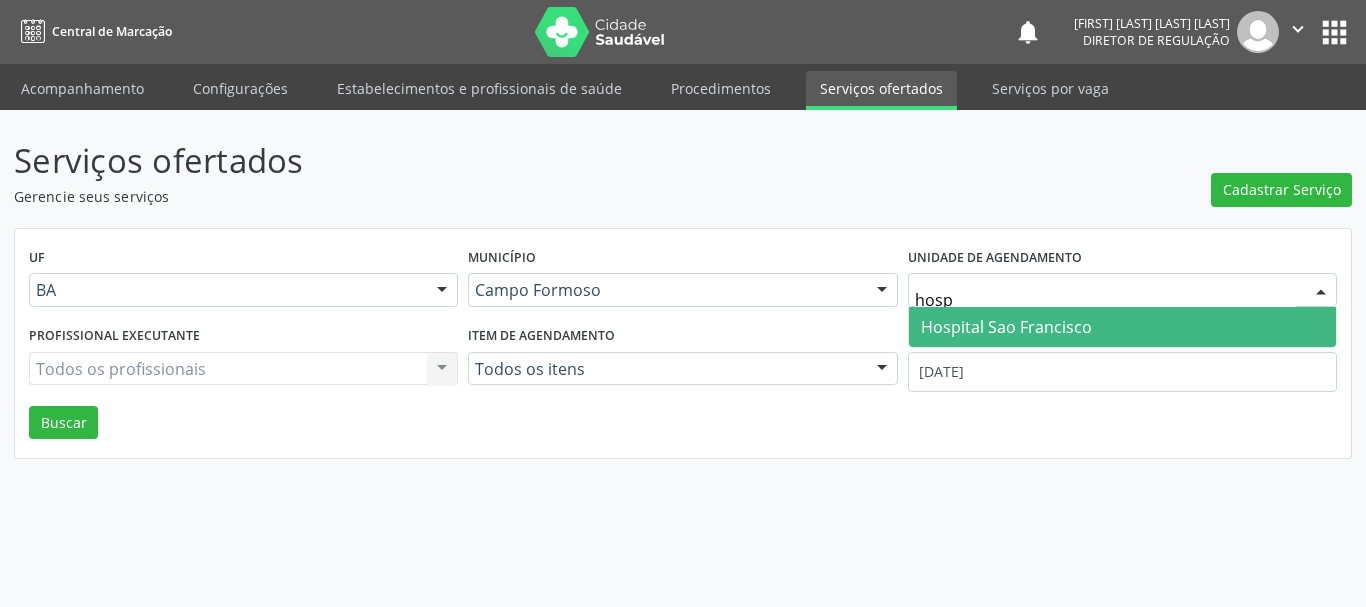 click on "Hospital Sao Francisco" at bounding box center [1122, 327] 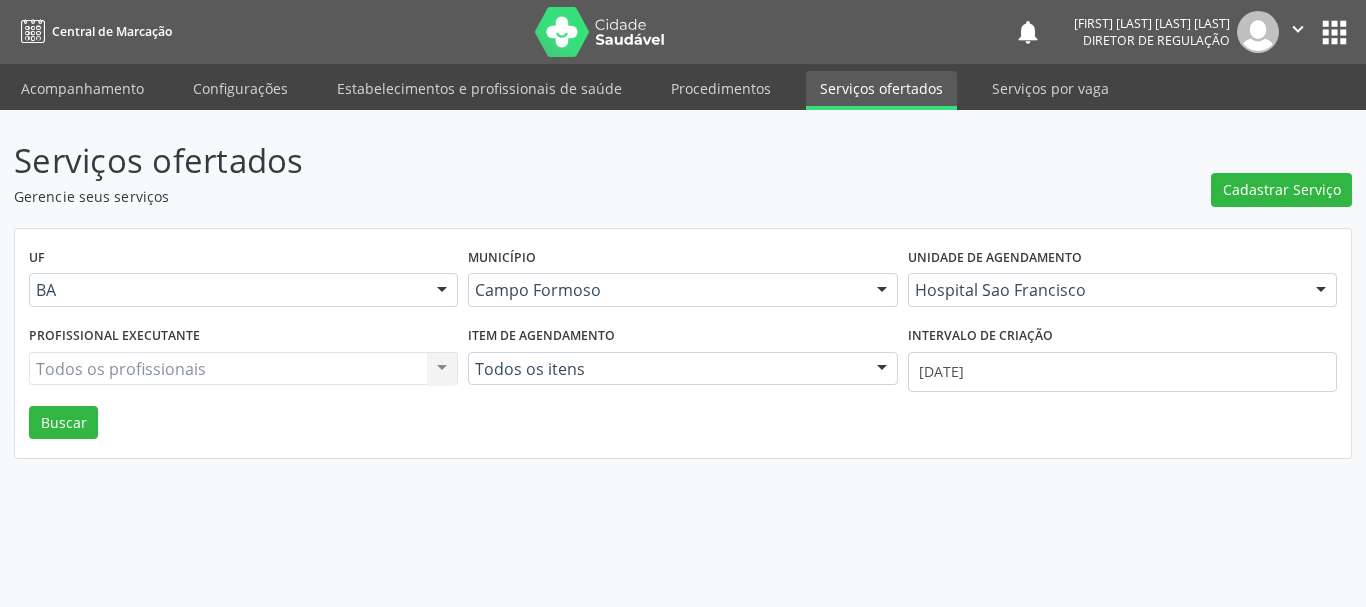 click on "Todos os profissionais         Todos os profissionais
Nenhum resultado encontrado para: "   "
Não há nenhuma opção para ser exibida." at bounding box center (243, 369) 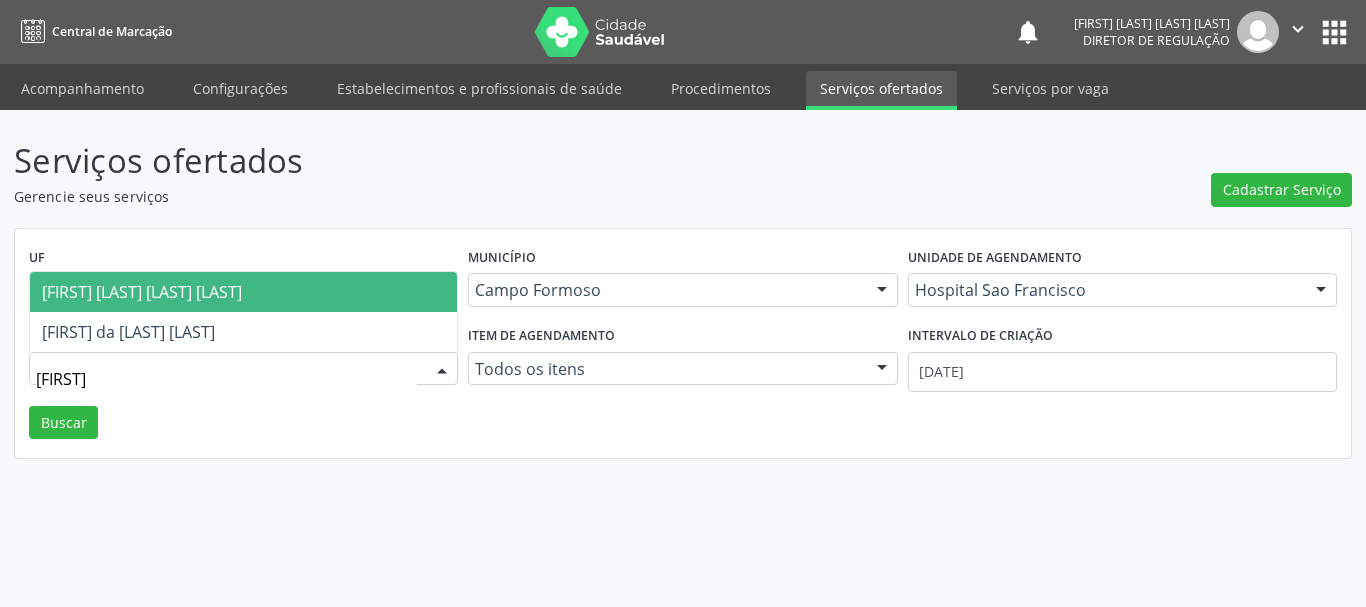 type on "joel" 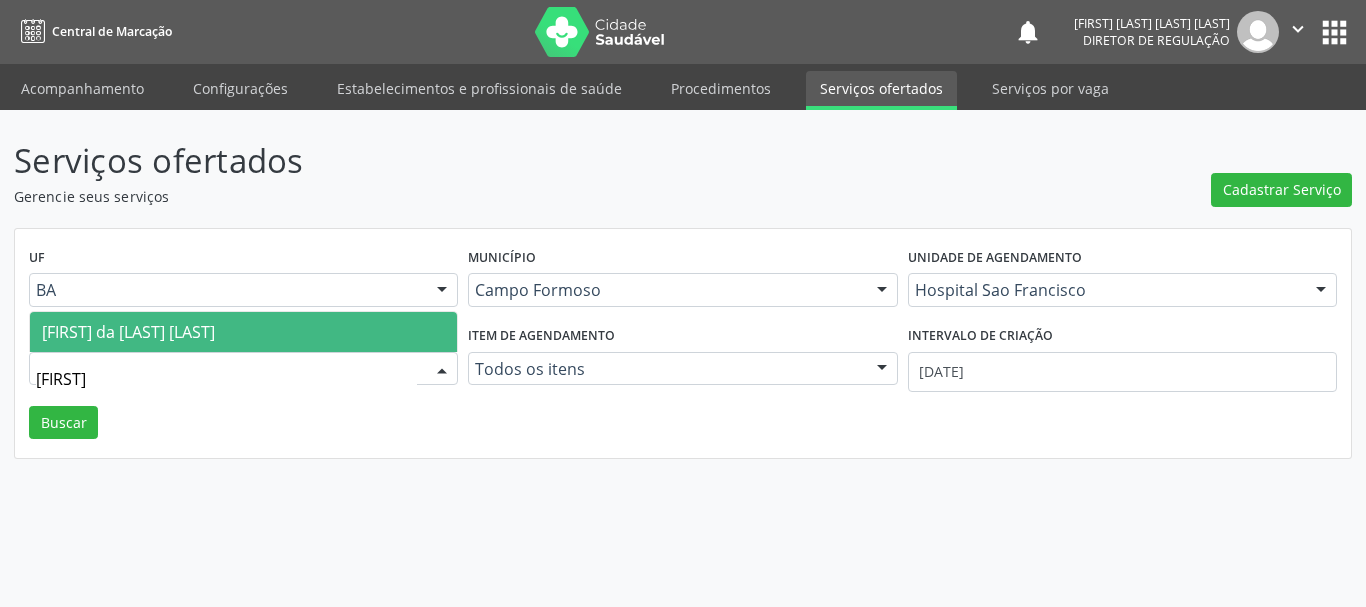 click on "[FIRST] [LAST]" at bounding box center (243, 332) 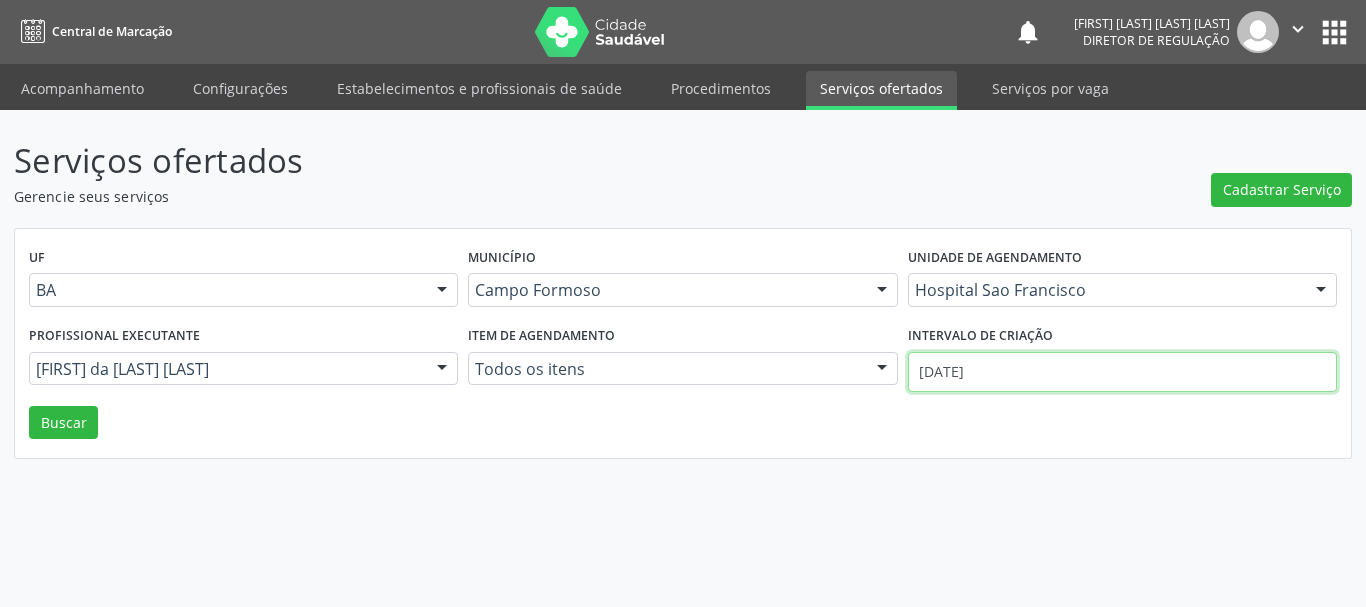 click on "[DATE]" at bounding box center (1122, 372) 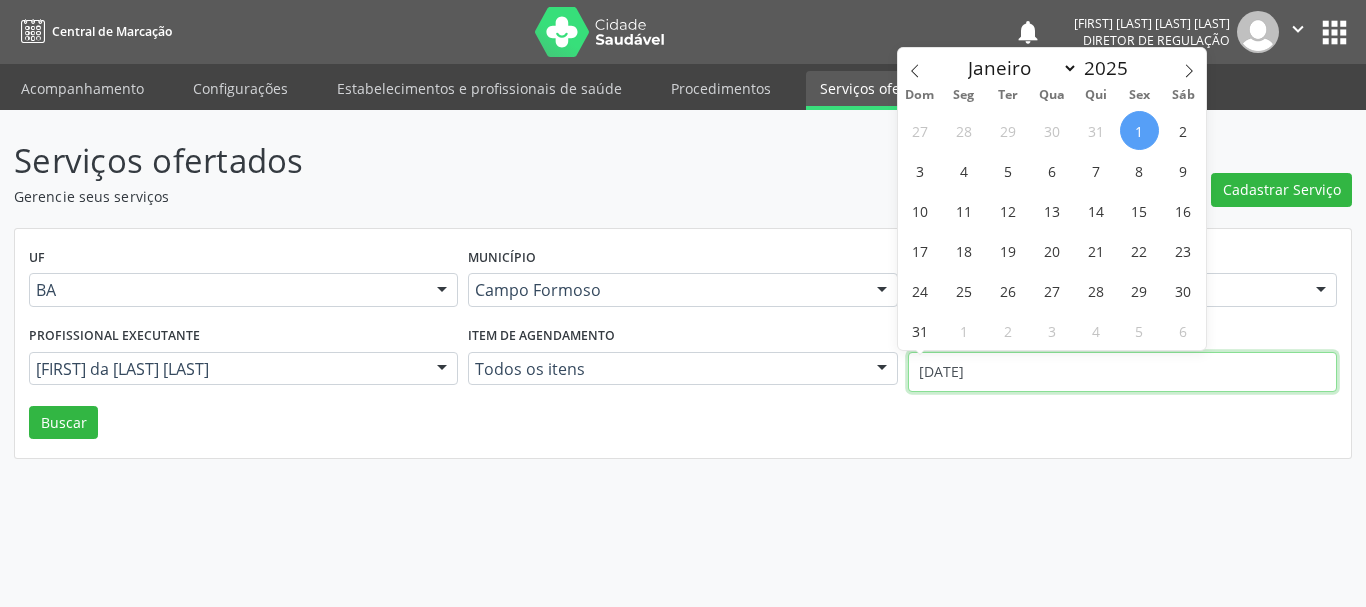 type 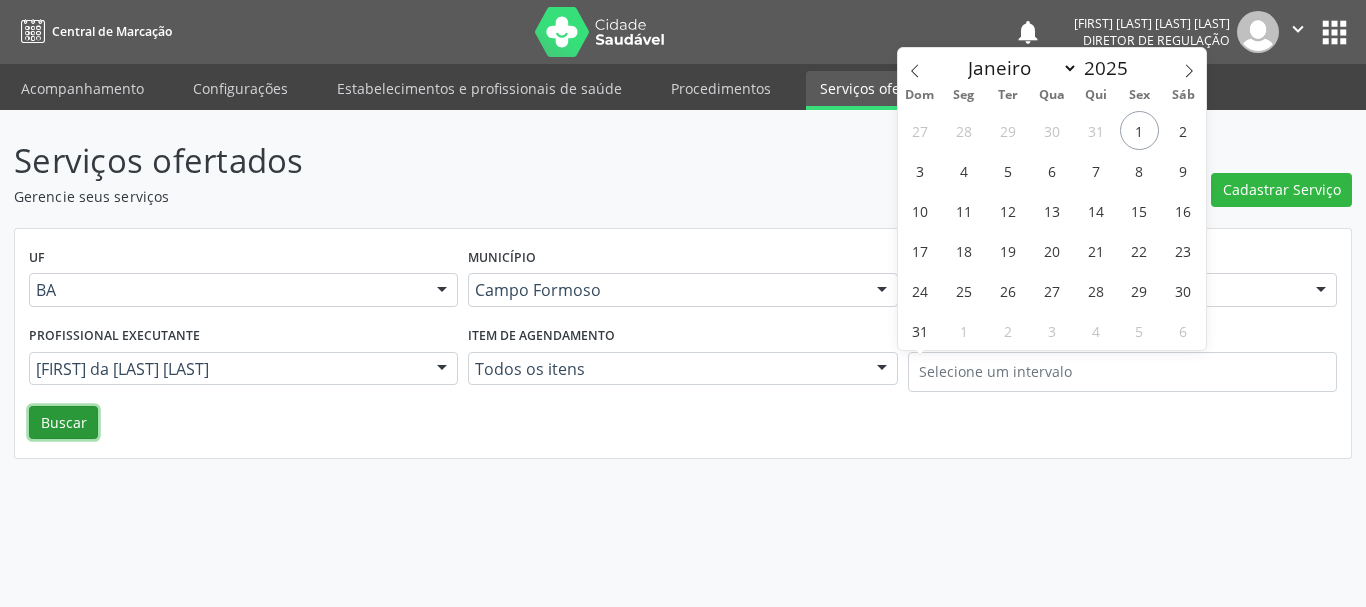 click on "Buscar" at bounding box center [63, 423] 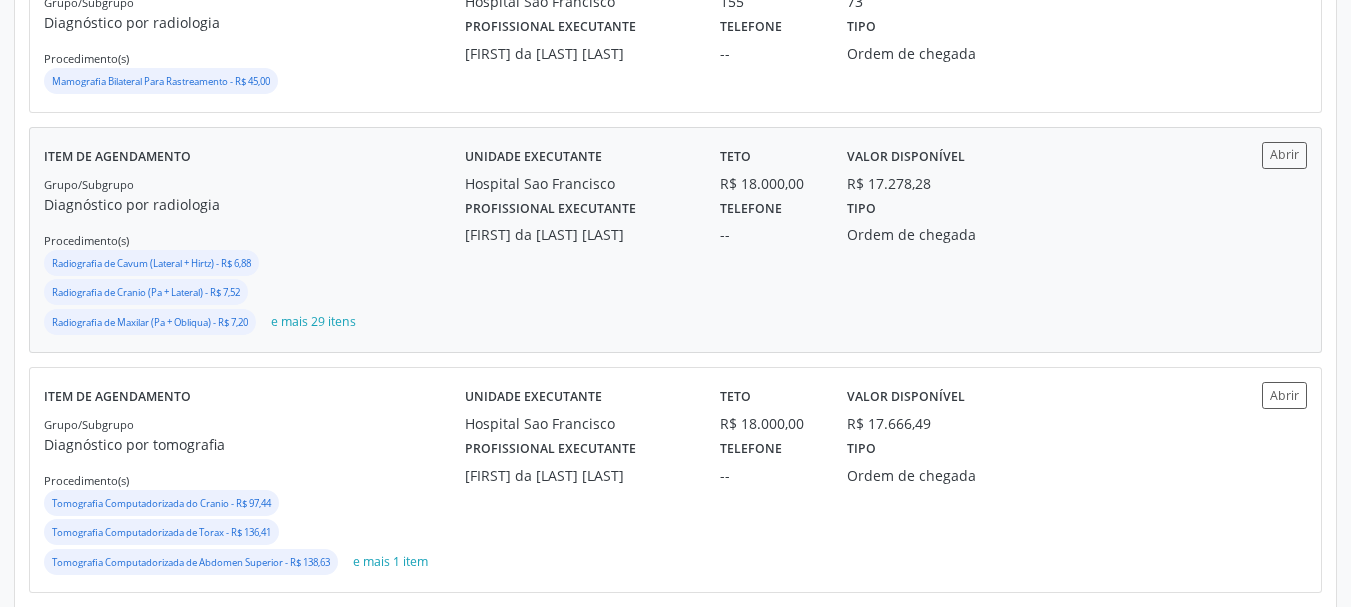 scroll, scrollTop: 700, scrollLeft: 0, axis: vertical 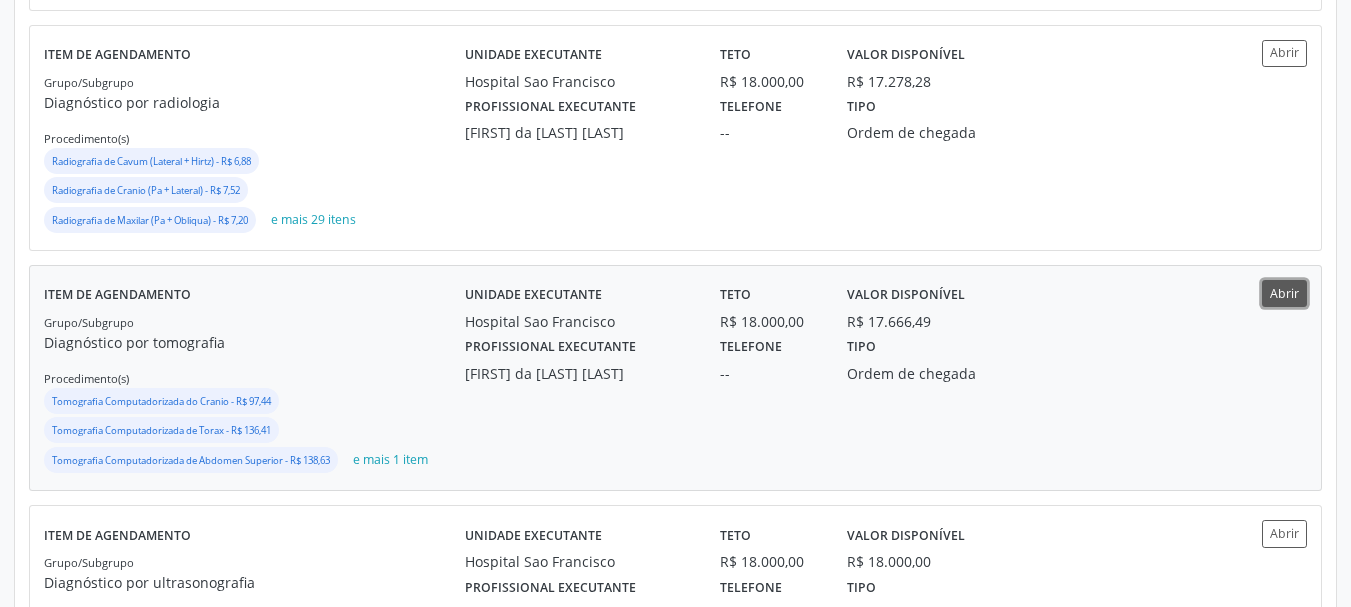 click on "Abrir" at bounding box center [1284, 293] 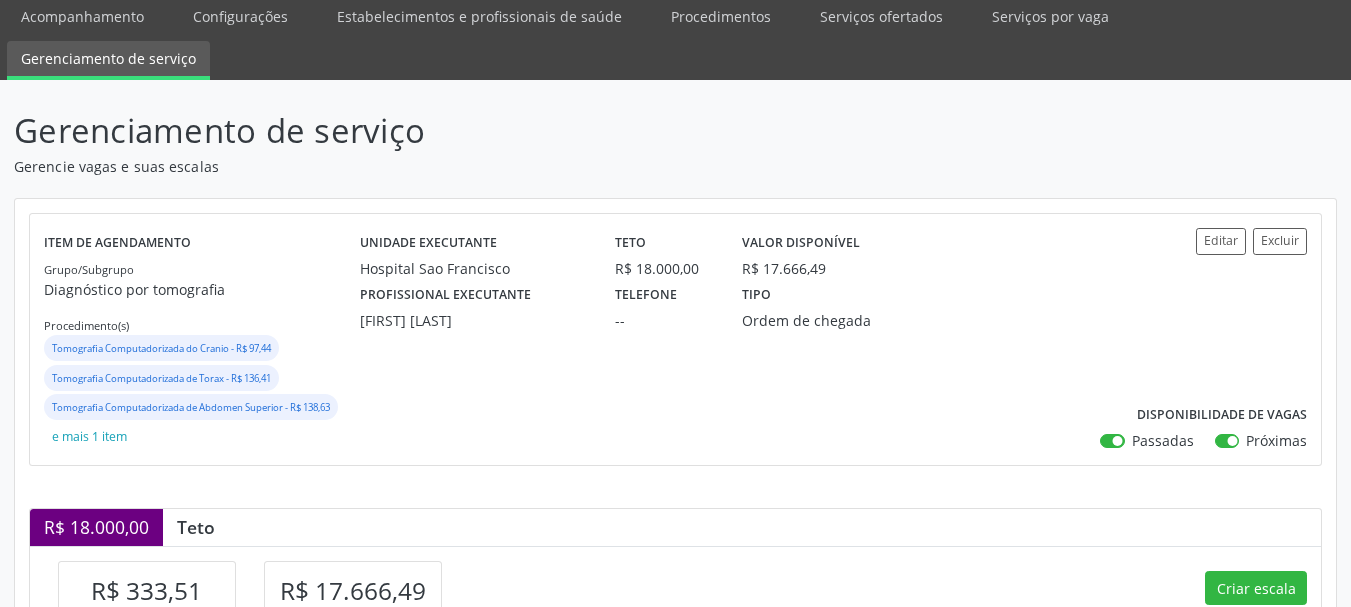 scroll, scrollTop: 200, scrollLeft: 0, axis: vertical 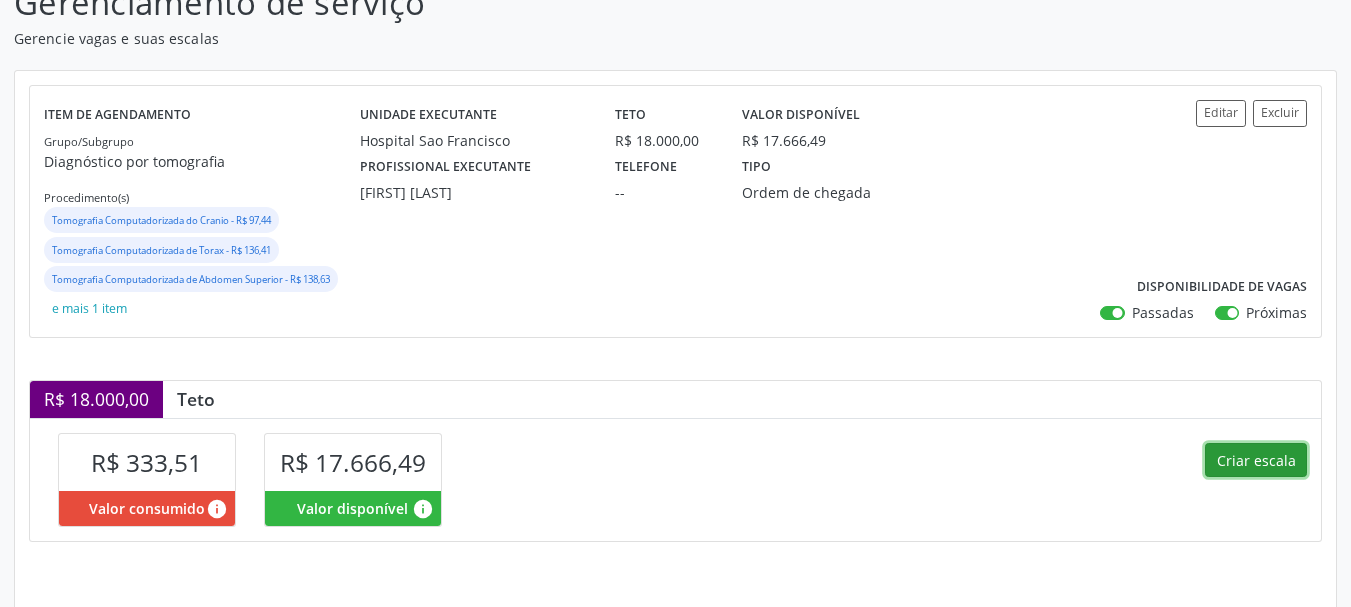 click on "Criar escala" at bounding box center [1256, 460] 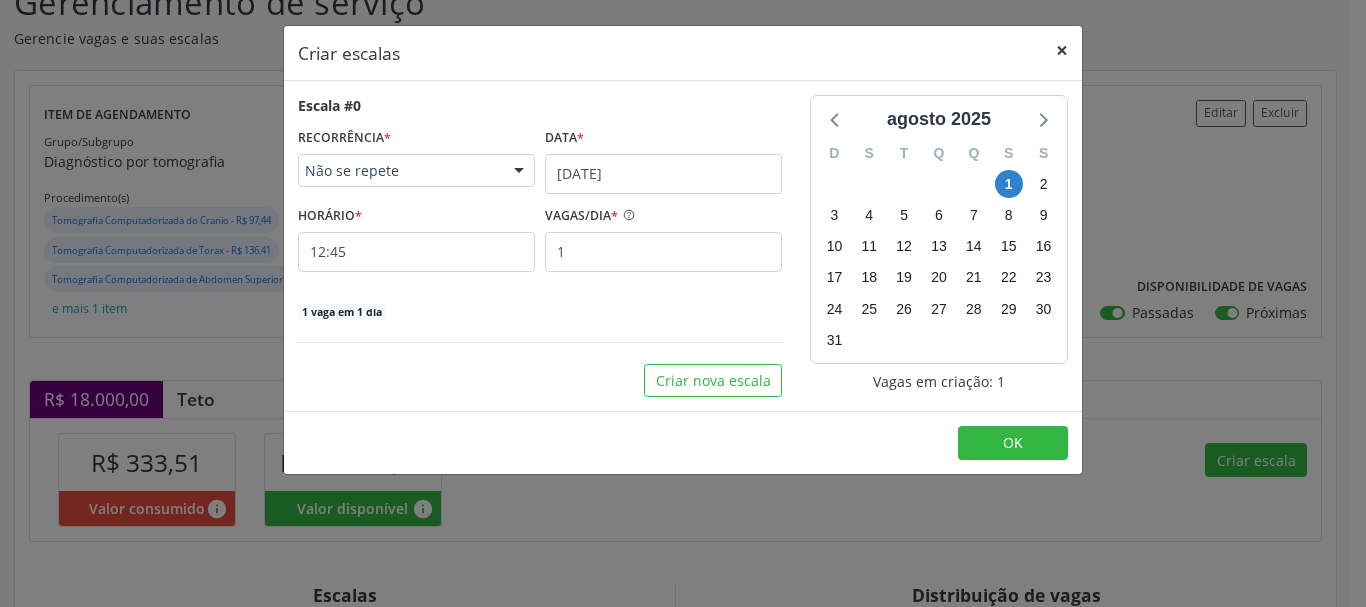 click on "×" at bounding box center [1062, 50] 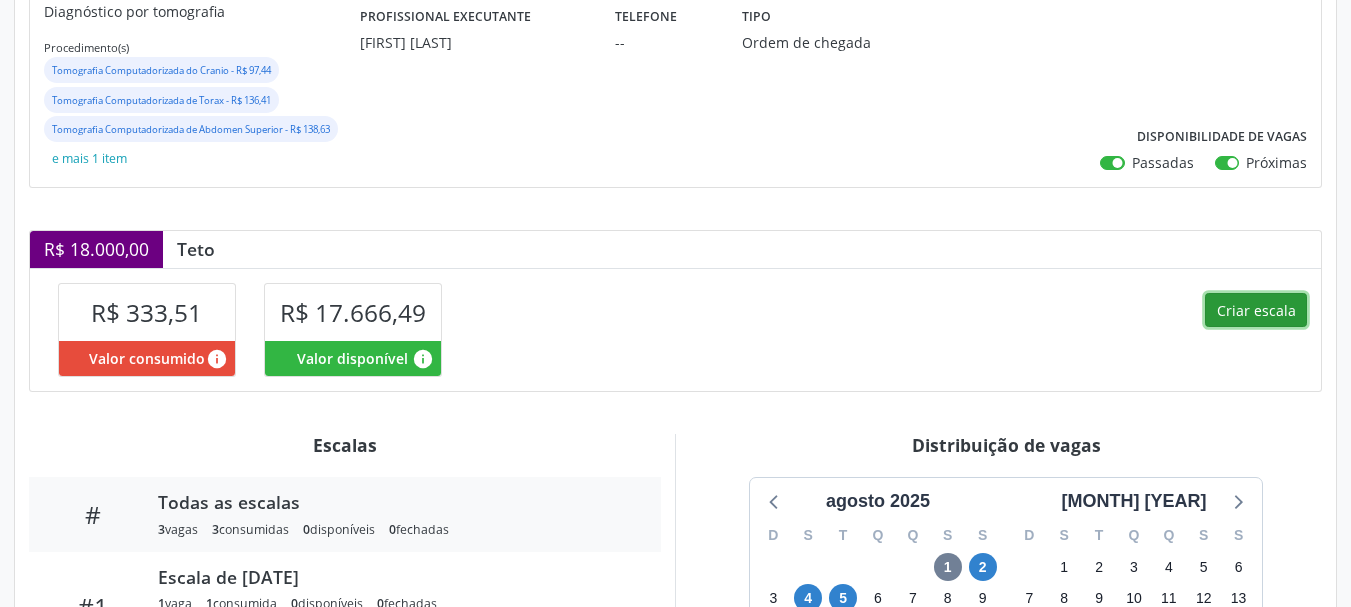 scroll, scrollTop: 600, scrollLeft: 0, axis: vertical 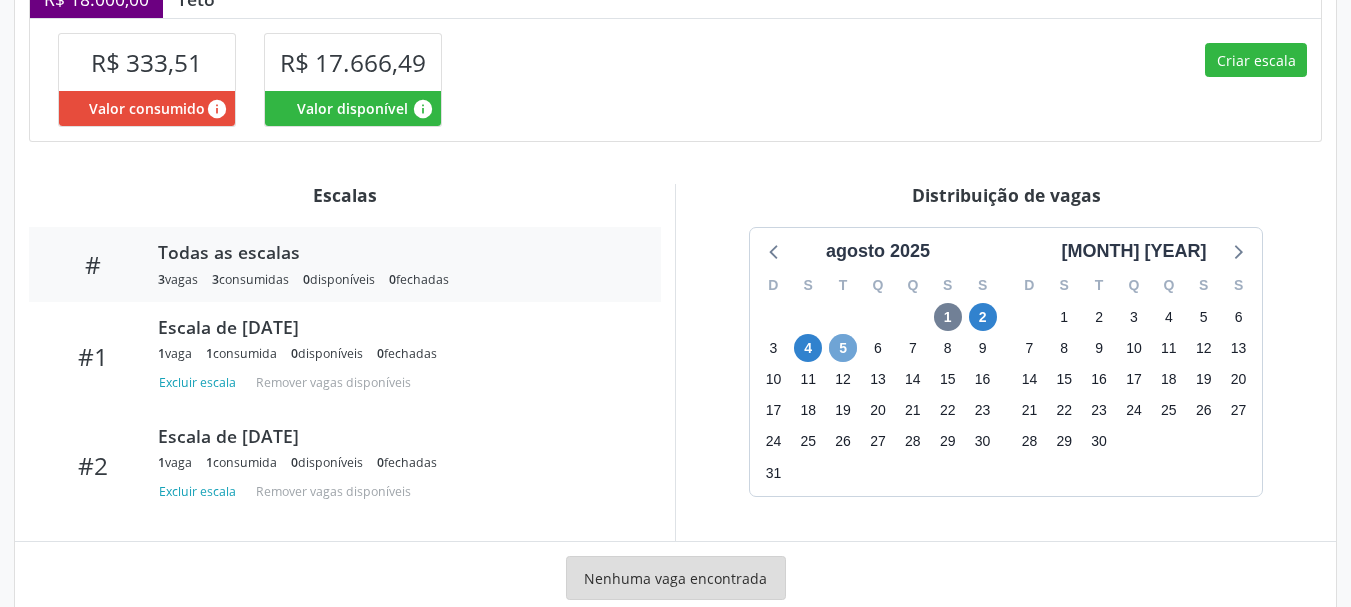 click on "5" at bounding box center (843, 348) 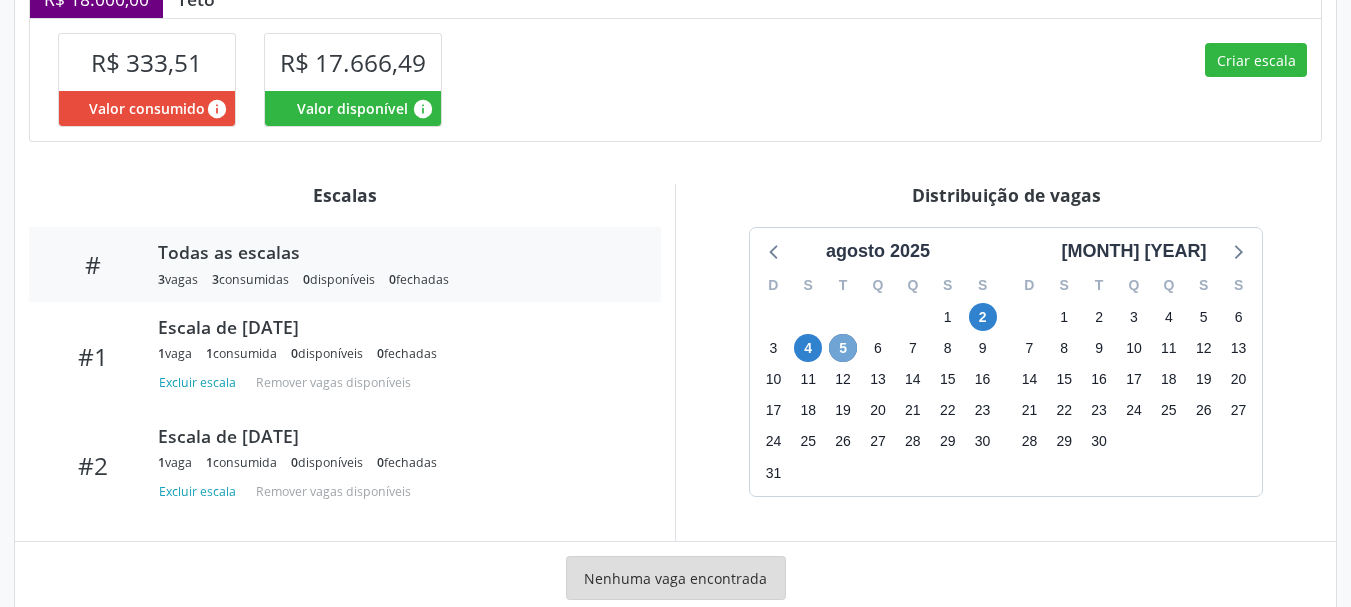 click on "5" at bounding box center (843, 348) 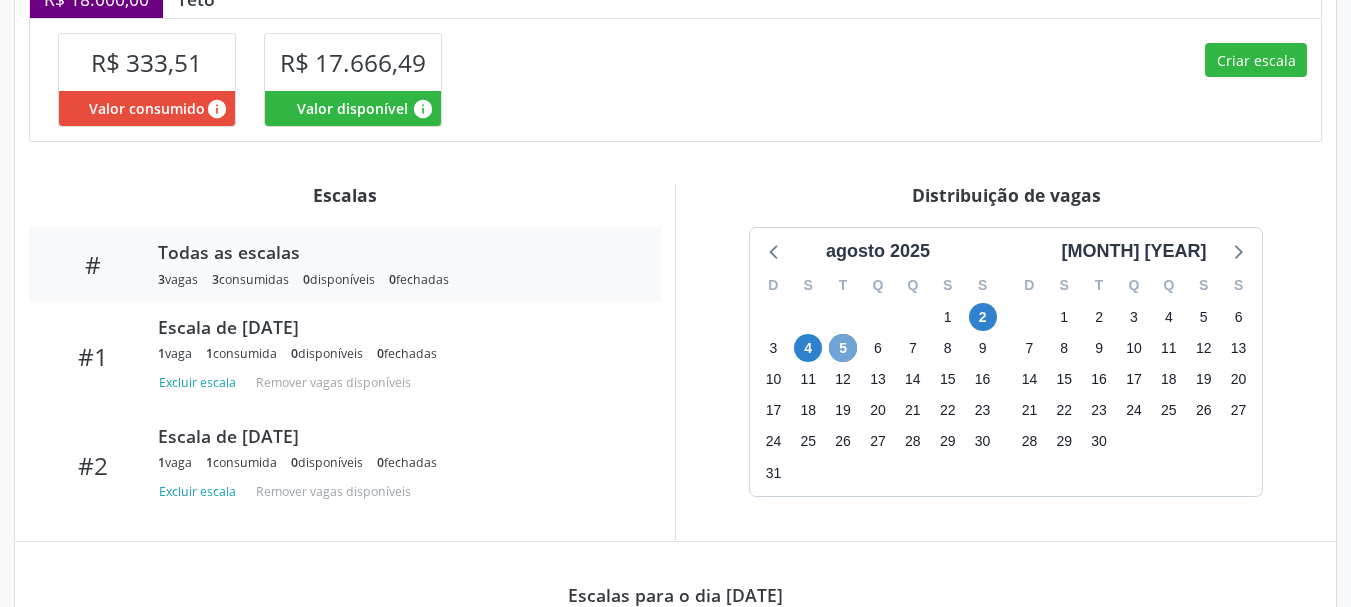 scroll, scrollTop: 899, scrollLeft: 0, axis: vertical 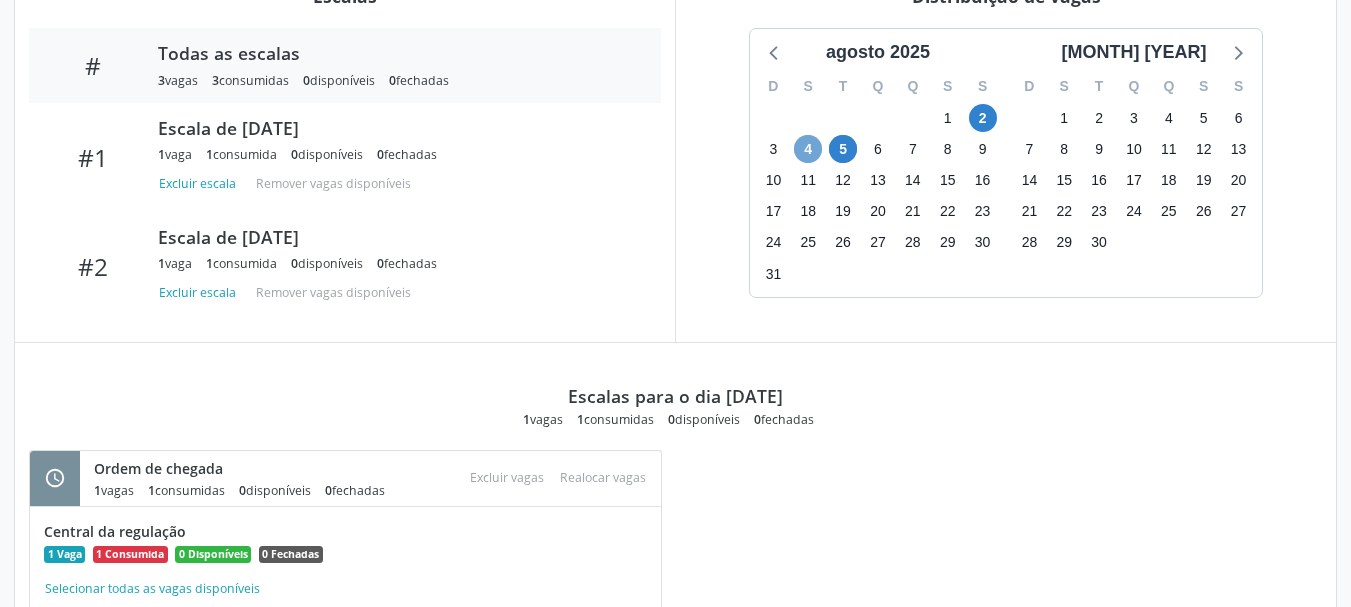 click on "4" at bounding box center [808, 149] 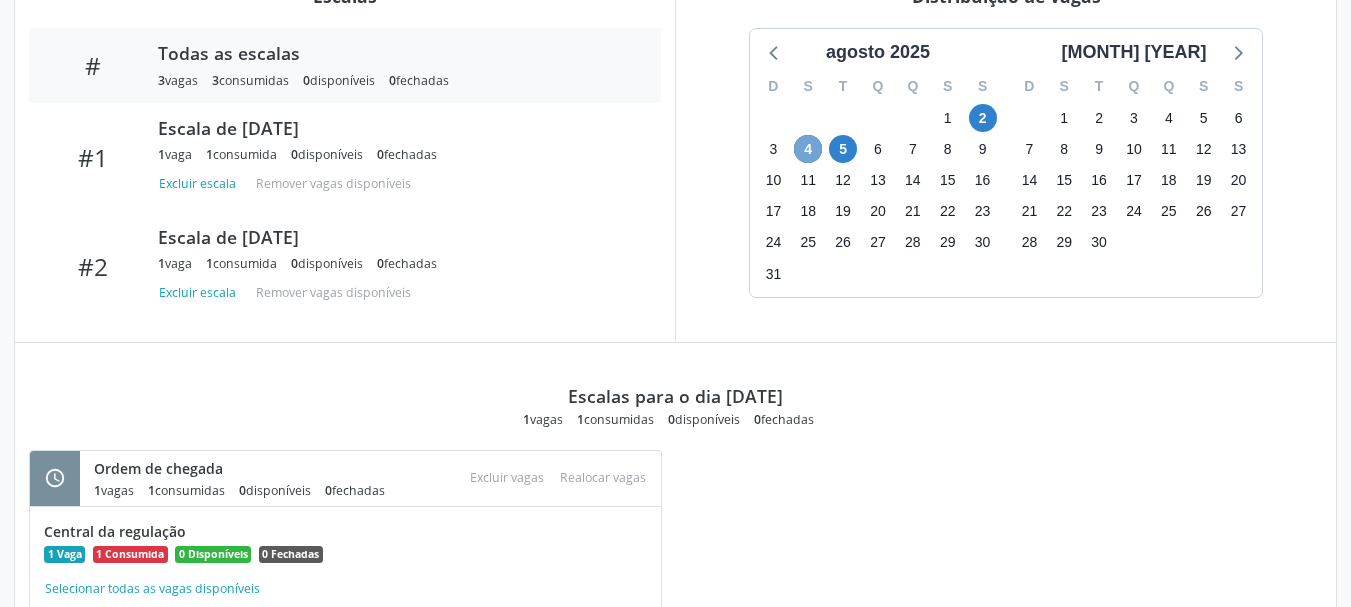 click on "4" at bounding box center [808, 149] 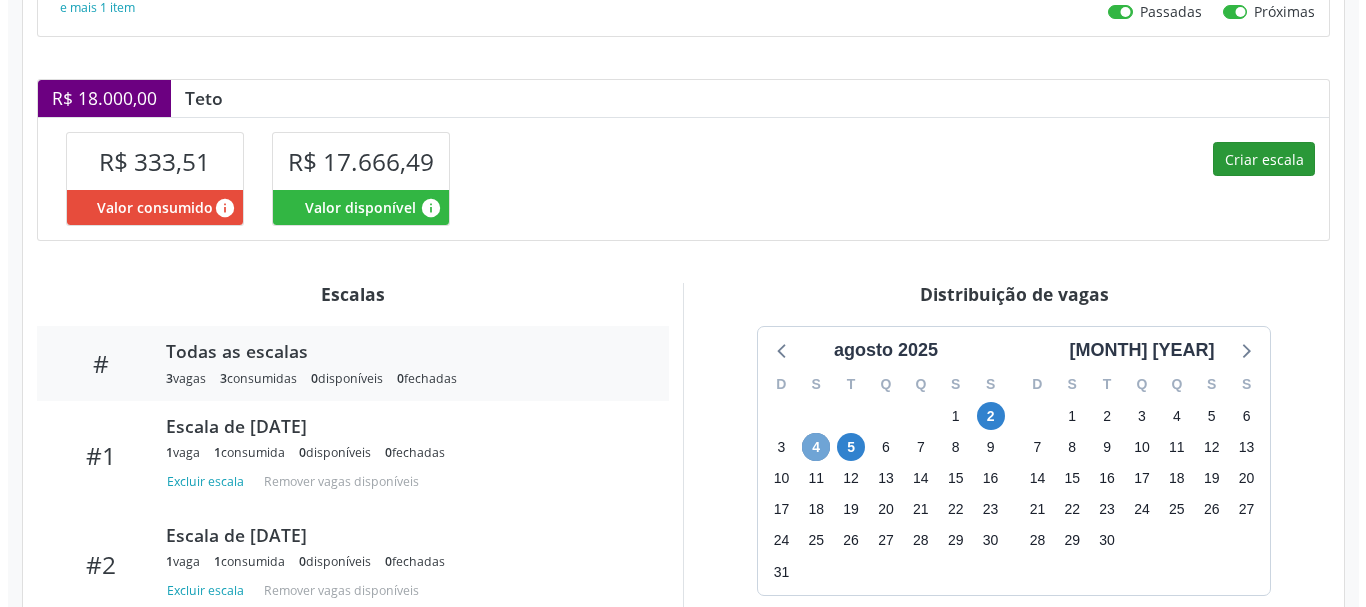 scroll, scrollTop: 499, scrollLeft: 0, axis: vertical 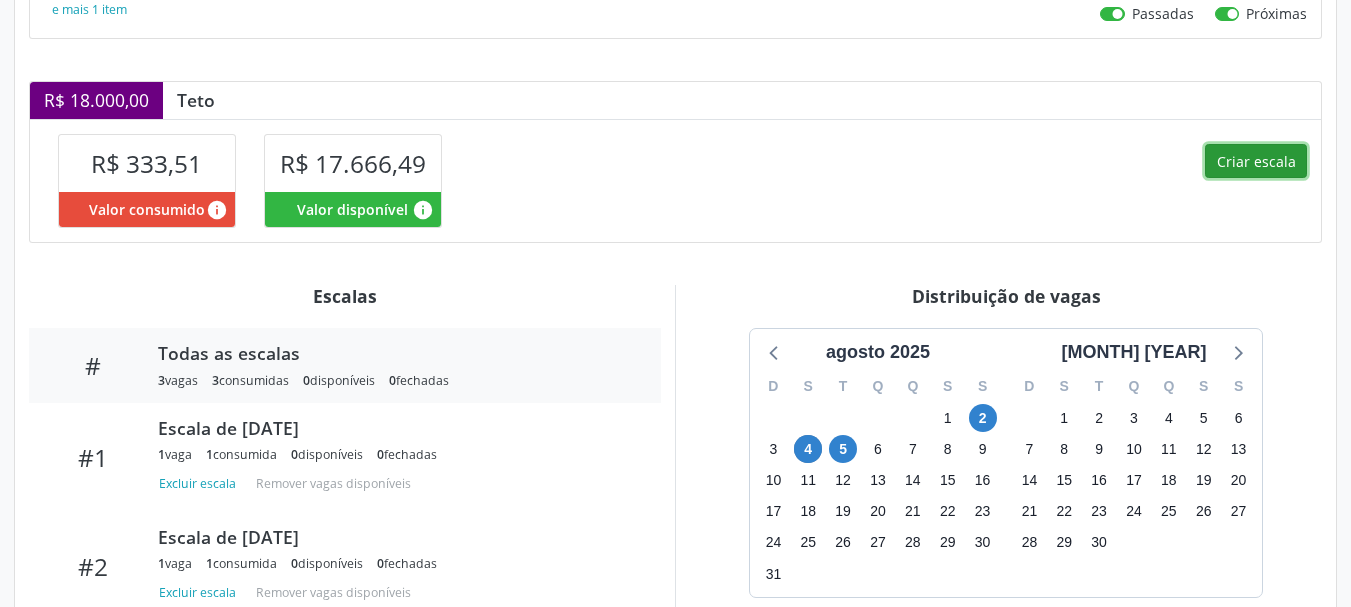 click on "Criar escala" at bounding box center (1256, 161) 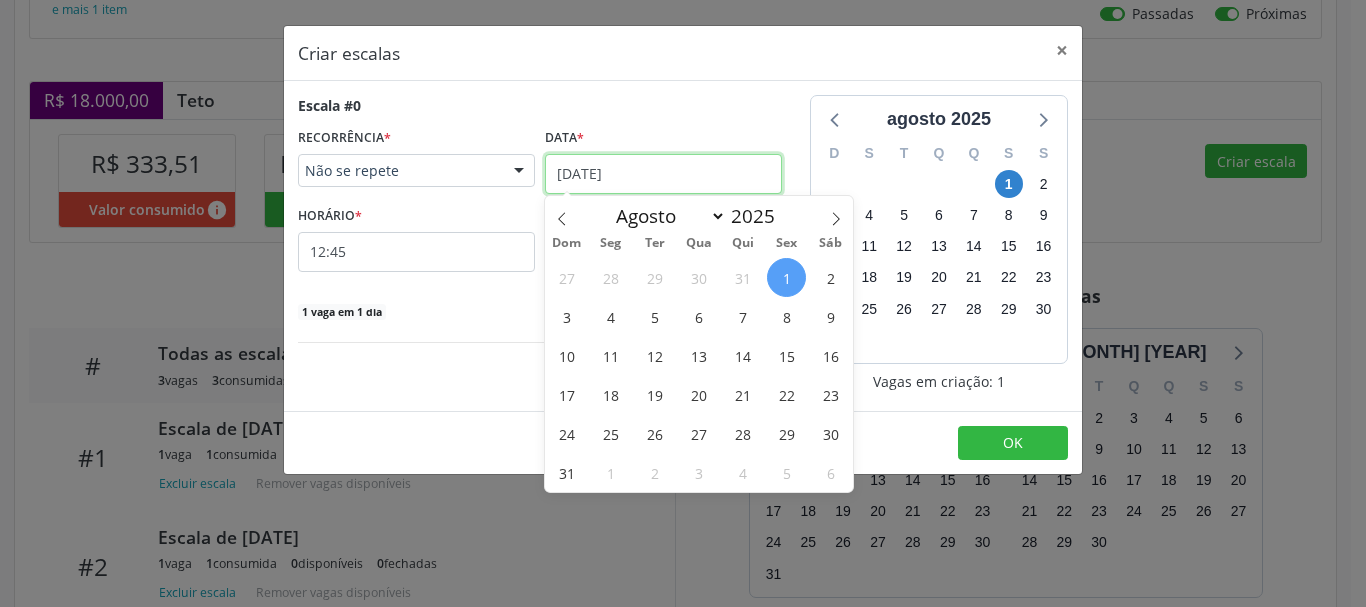 click on "[DATE]" at bounding box center [663, 174] 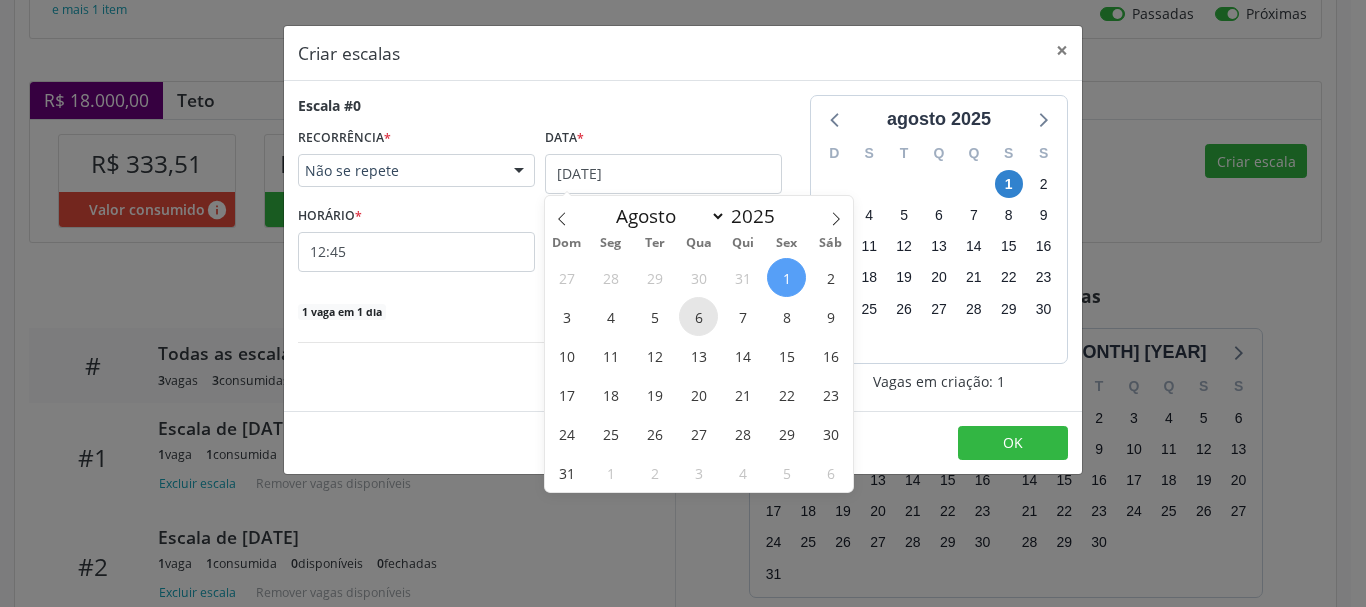 click on "6" at bounding box center (698, 316) 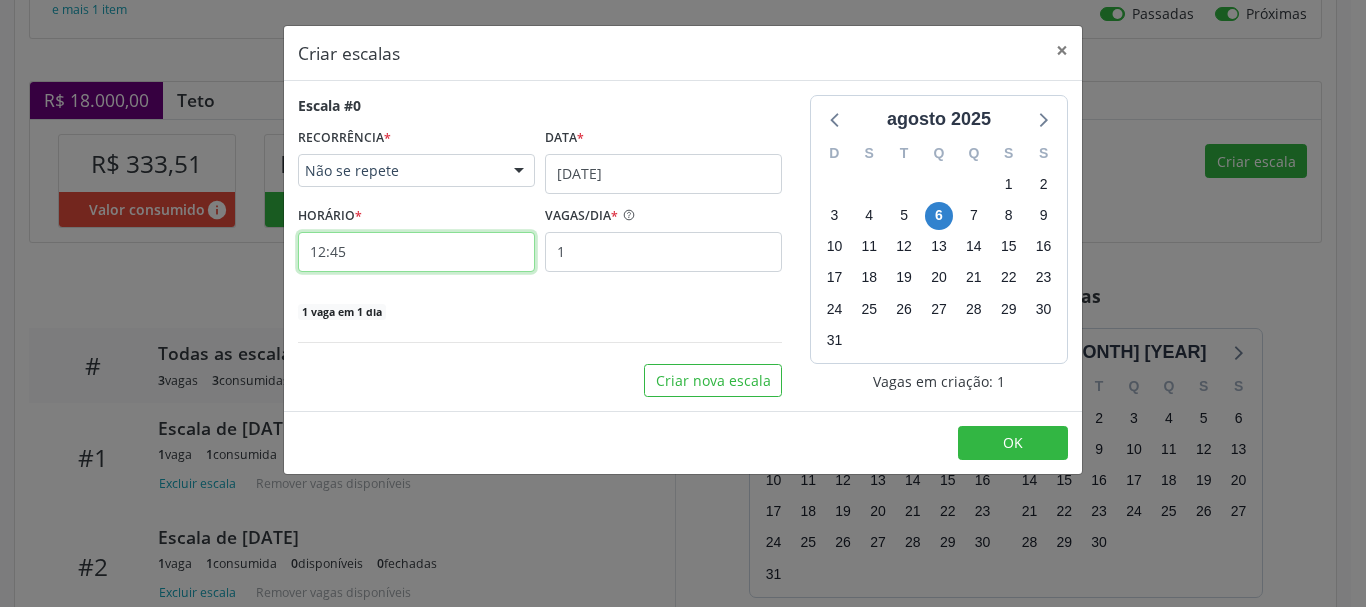 click on "12:45" at bounding box center [416, 252] 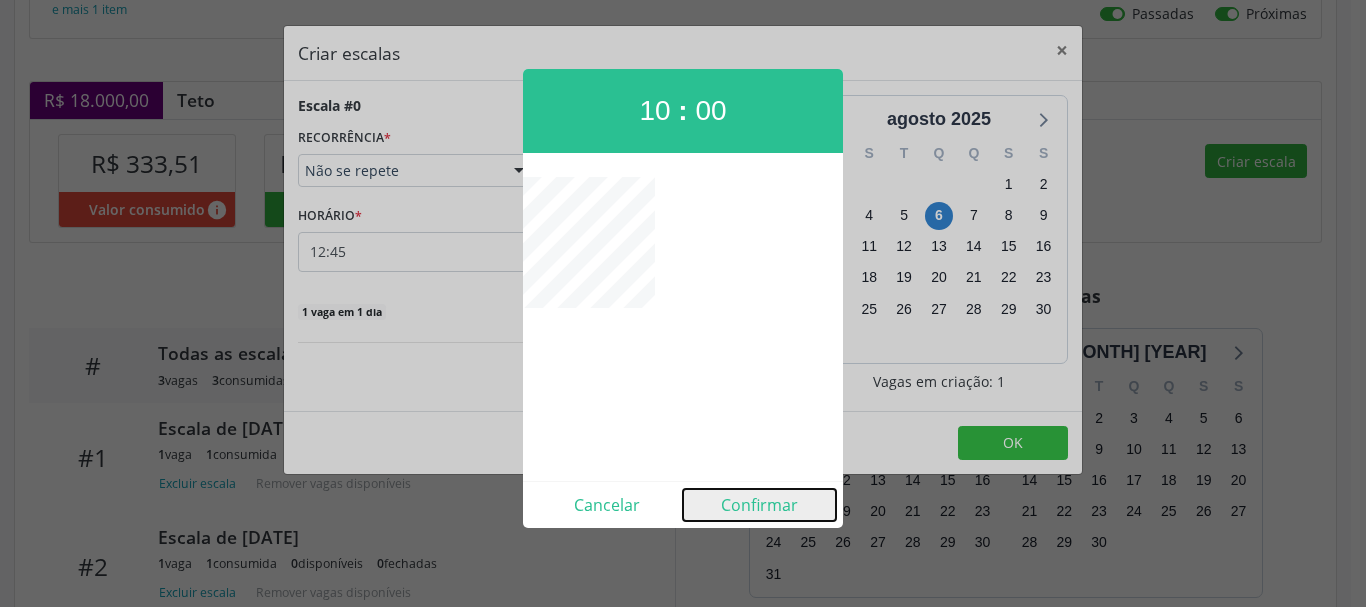 drag, startPoint x: 746, startPoint y: 493, endPoint x: 745, endPoint y: 471, distance: 22.022715 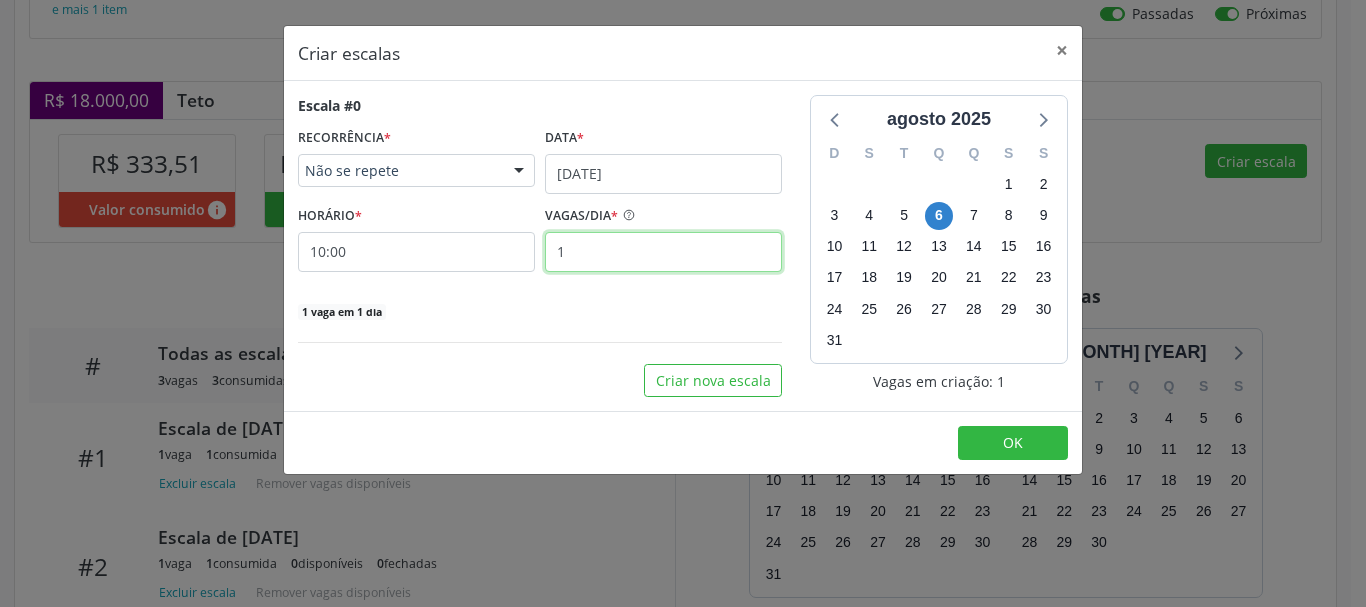click on "1" at bounding box center [663, 252] 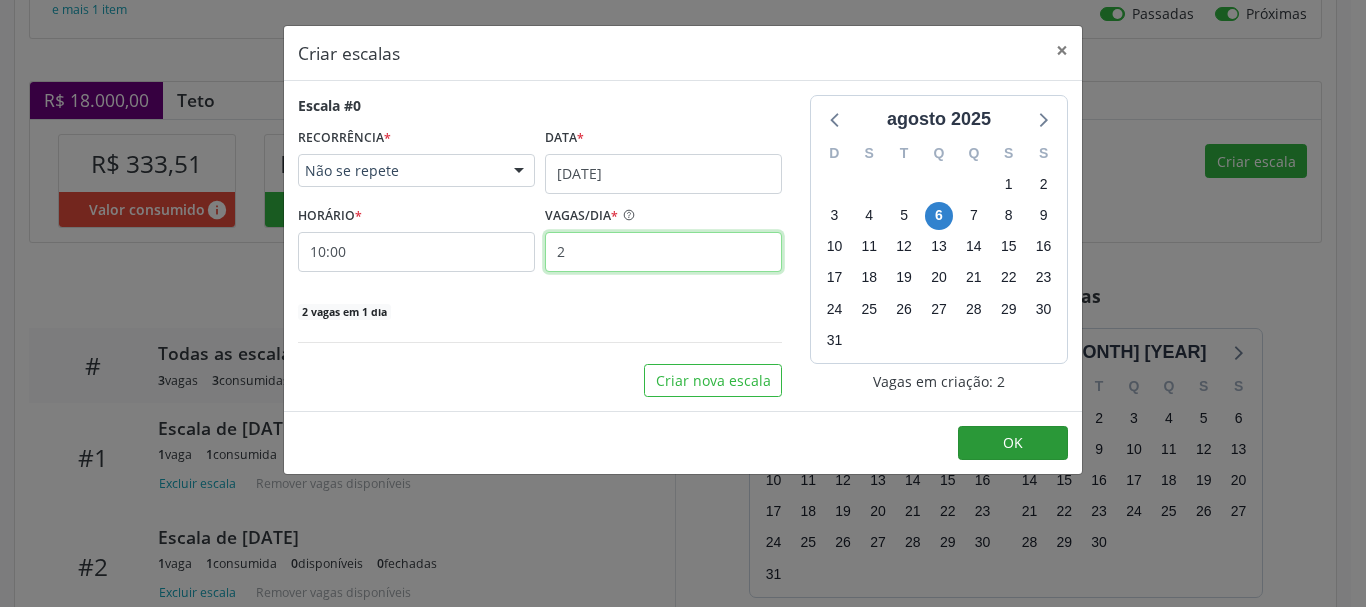 type on "2" 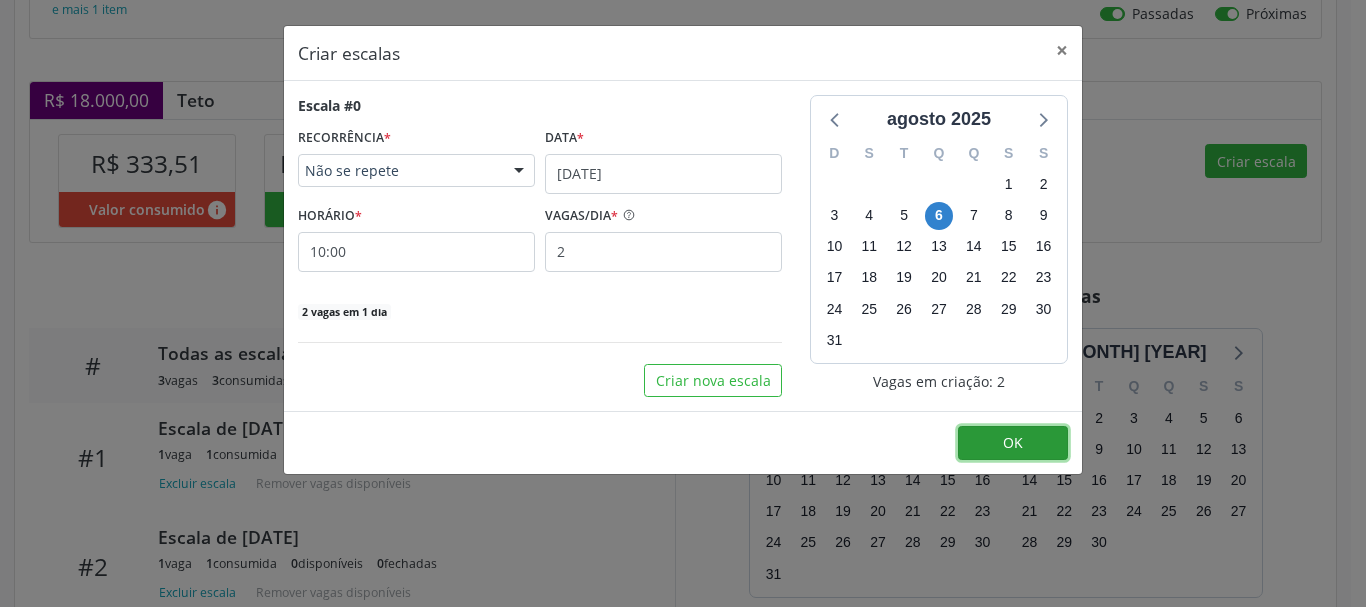click on "OK" at bounding box center (1013, 443) 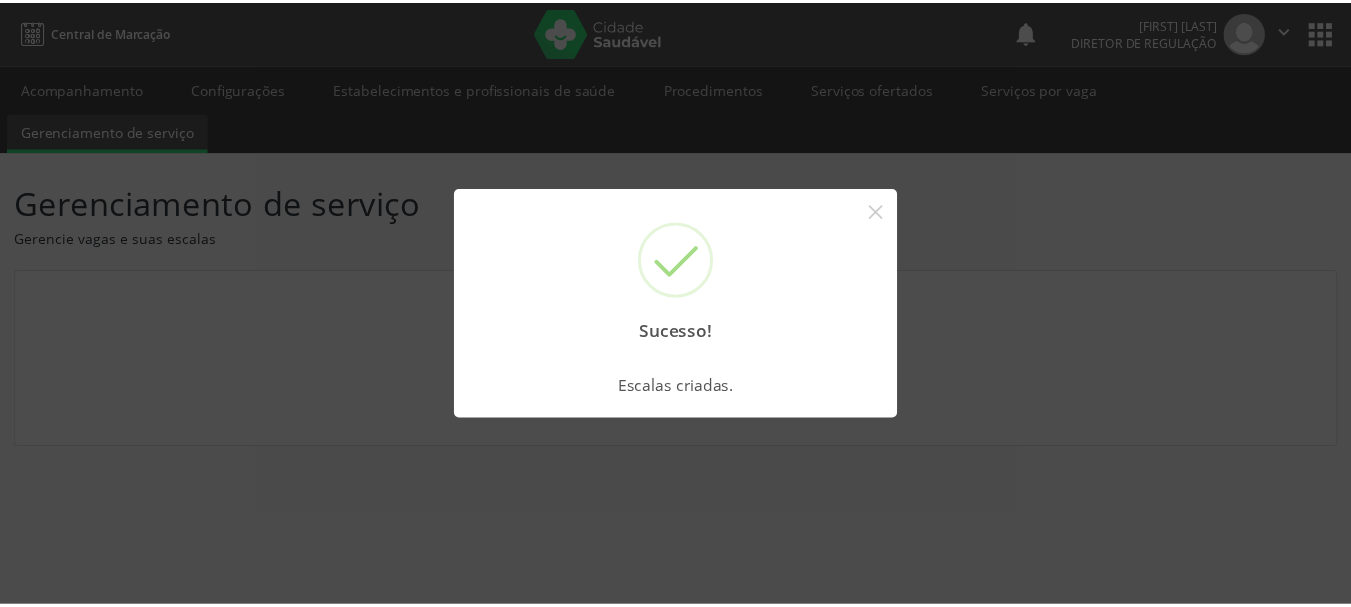scroll, scrollTop: 0, scrollLeft: 0, axis: both 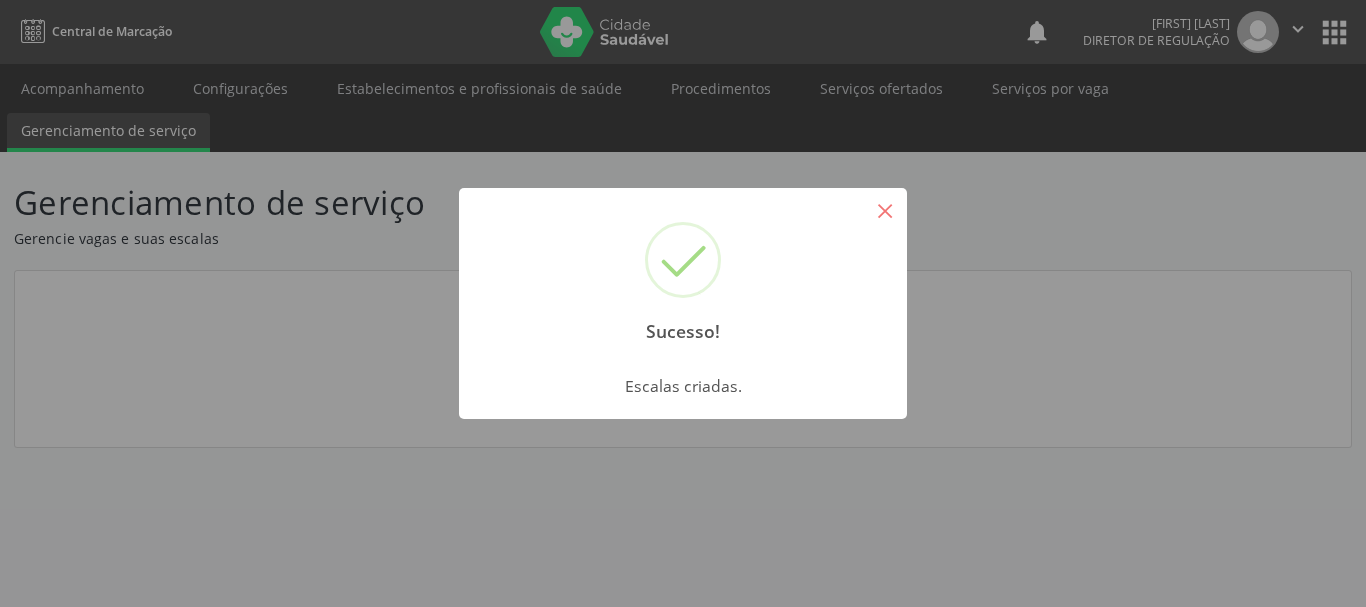 click on "×" at bounding box center [885, 210] 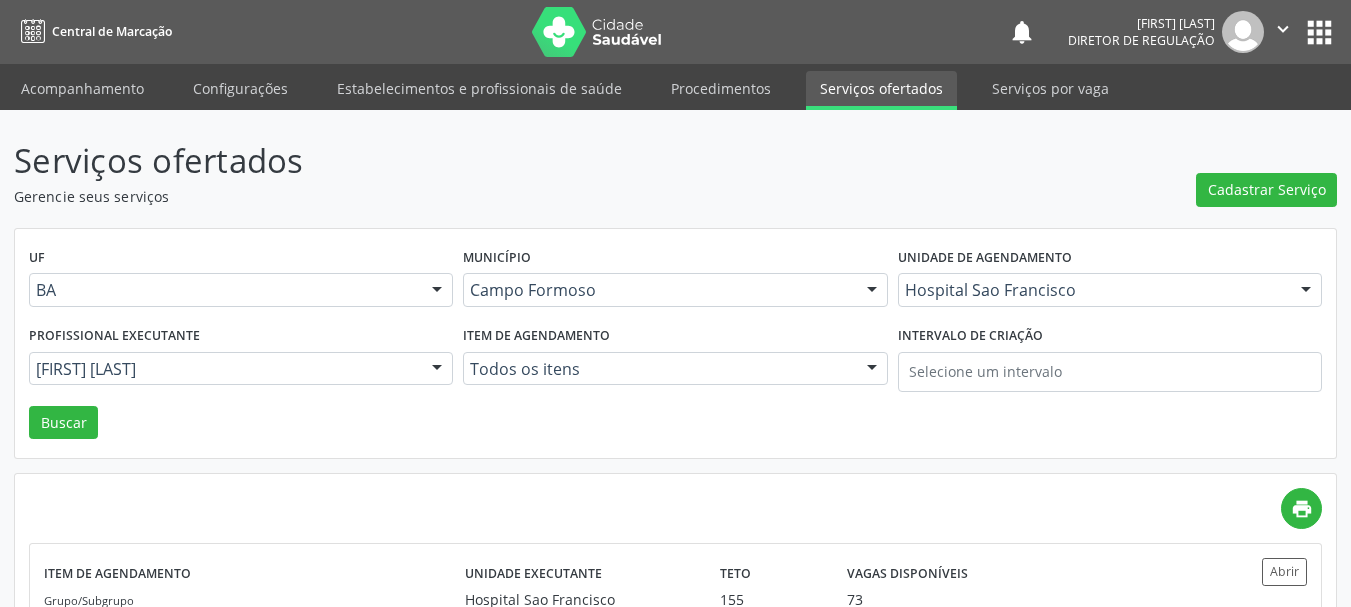 scroll, scrollTop: 0, scrollLeft: 0, axis: both 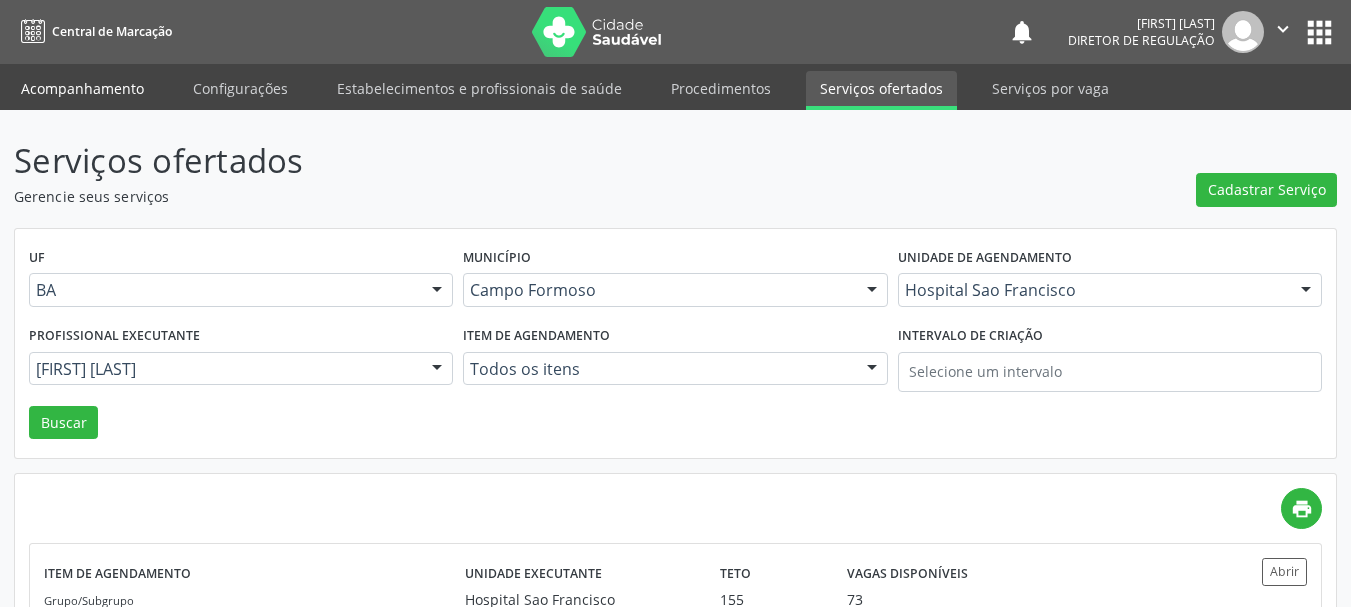 click on "Acompanhamento" at bounding box center (82, 88) 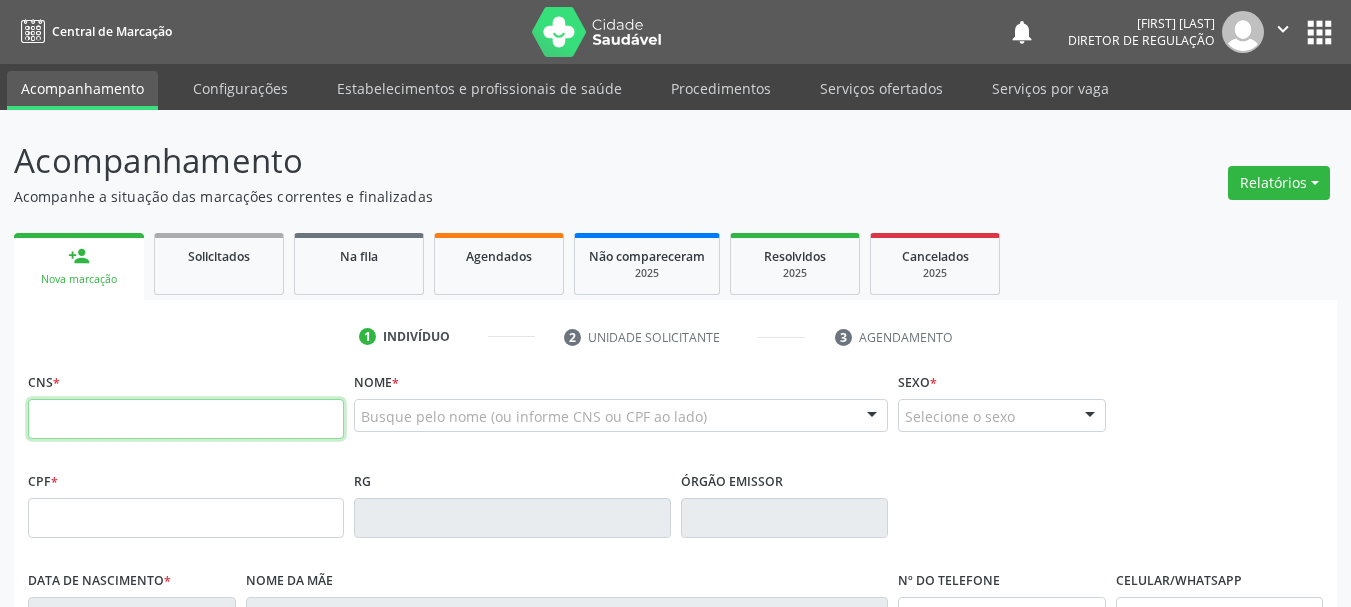 click at bounding box center [186, 419] 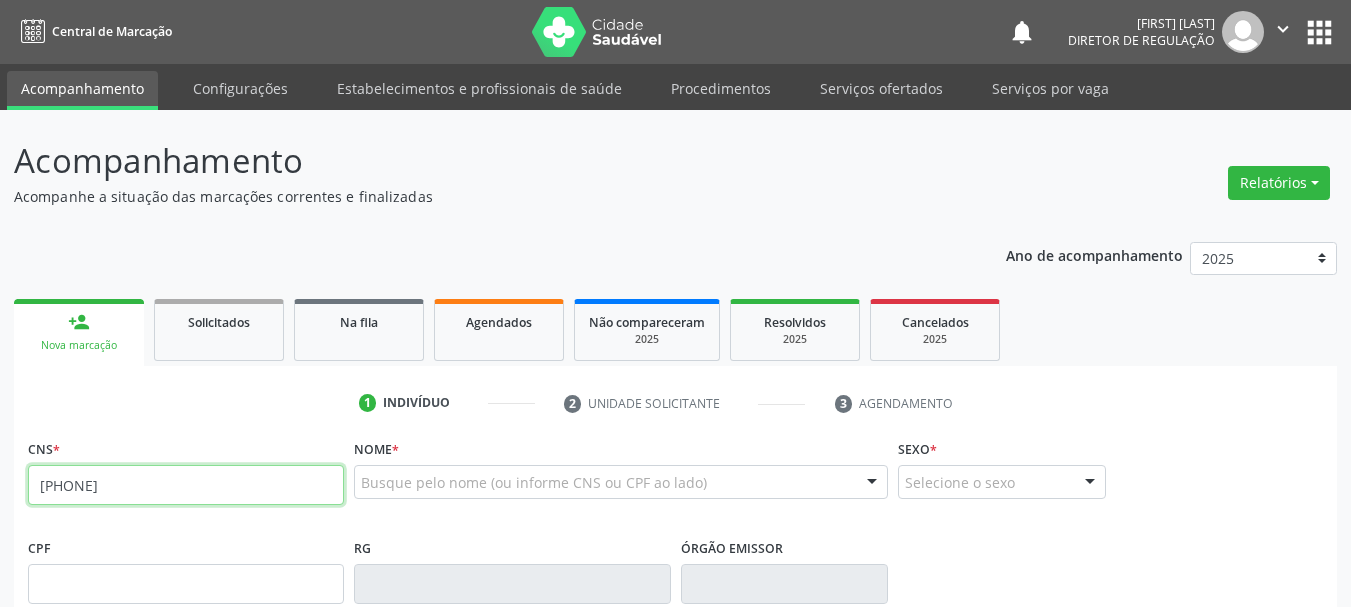 type on "[PHONE]" 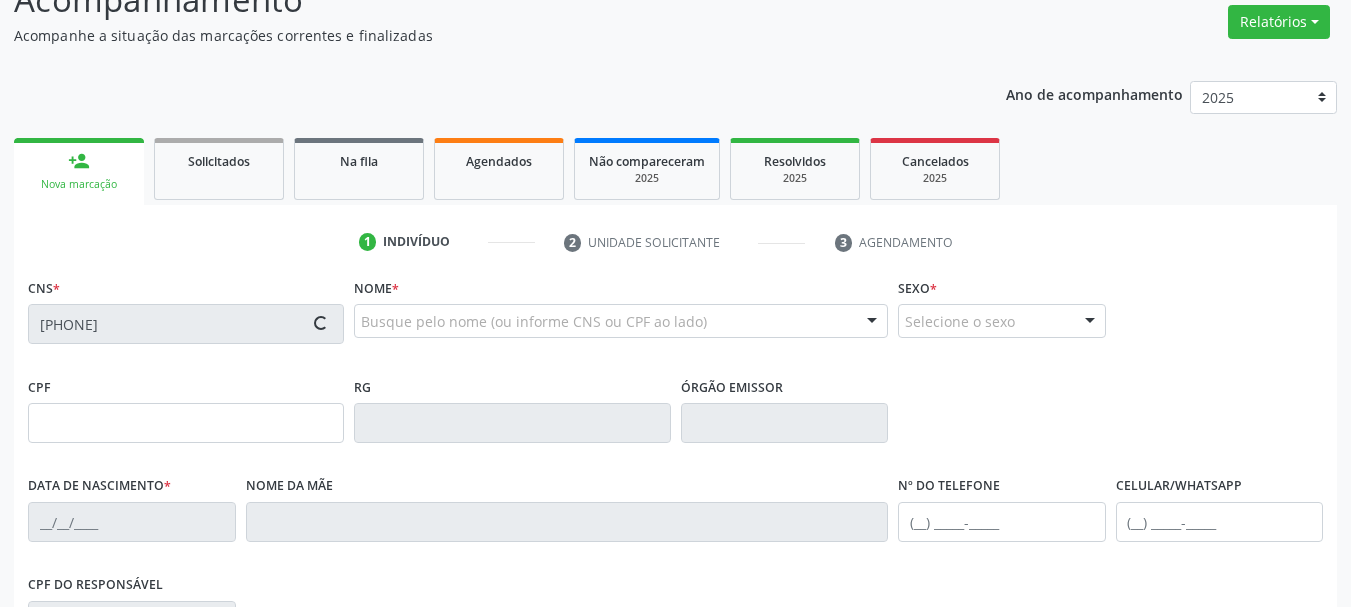 type on "[ID]" 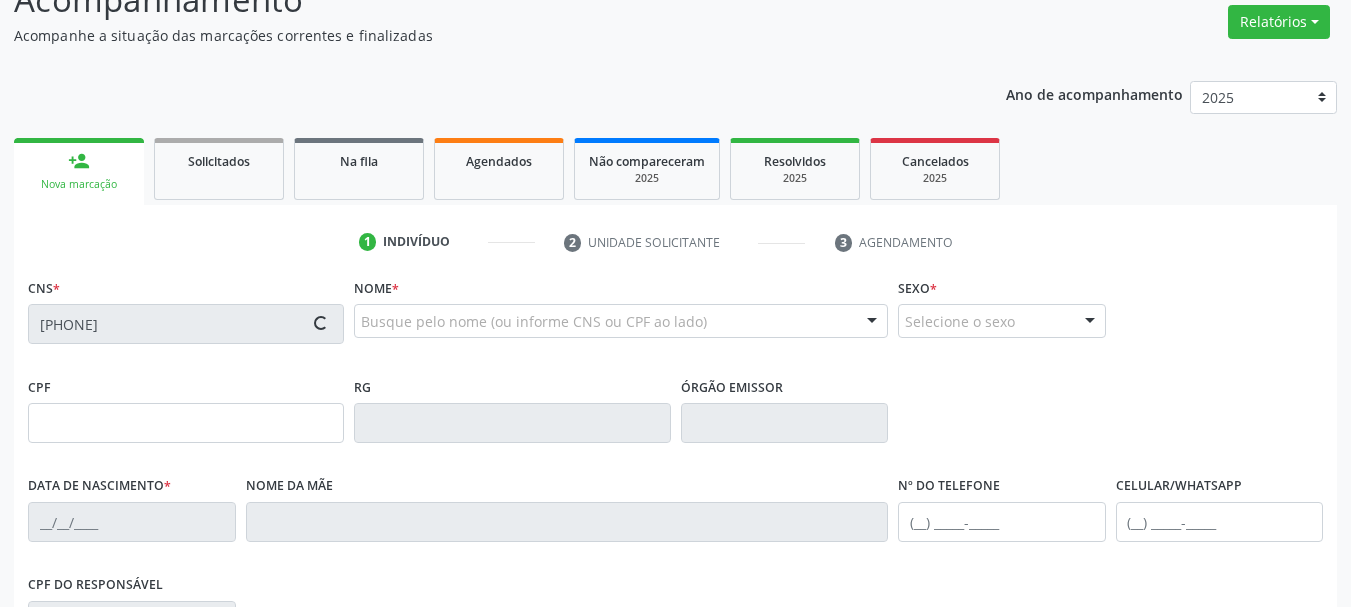type on "[DATE]" 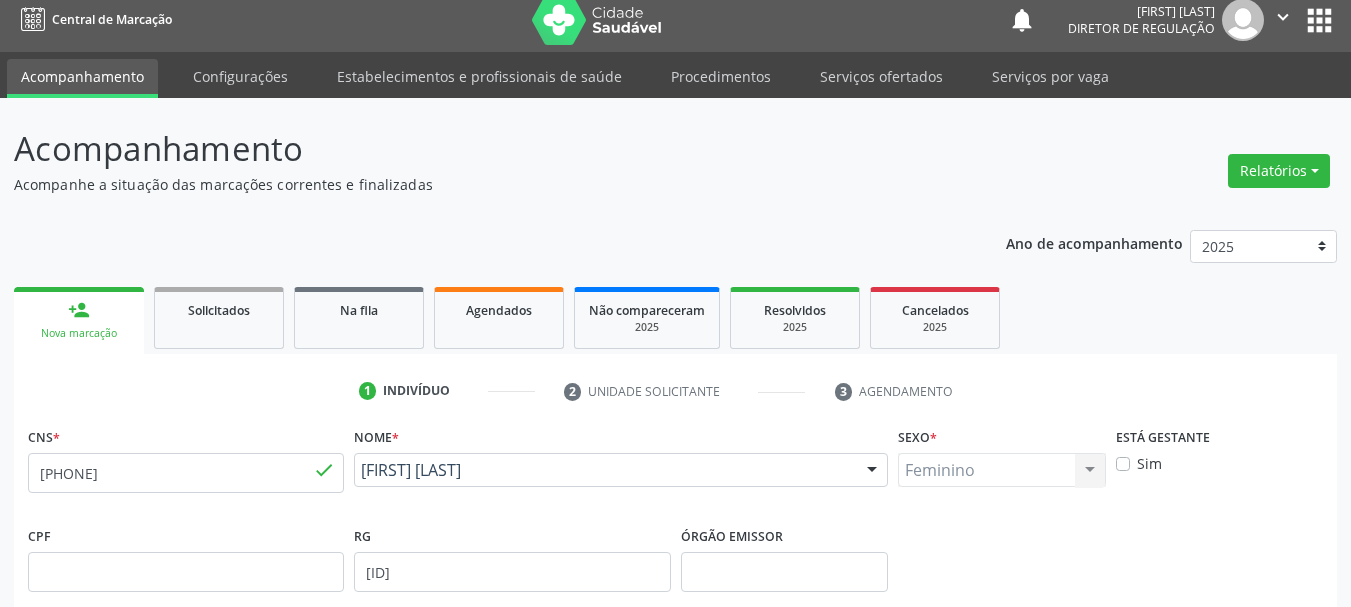 scroll, scrollTop: 0, scrollLeft: 0, axis: both 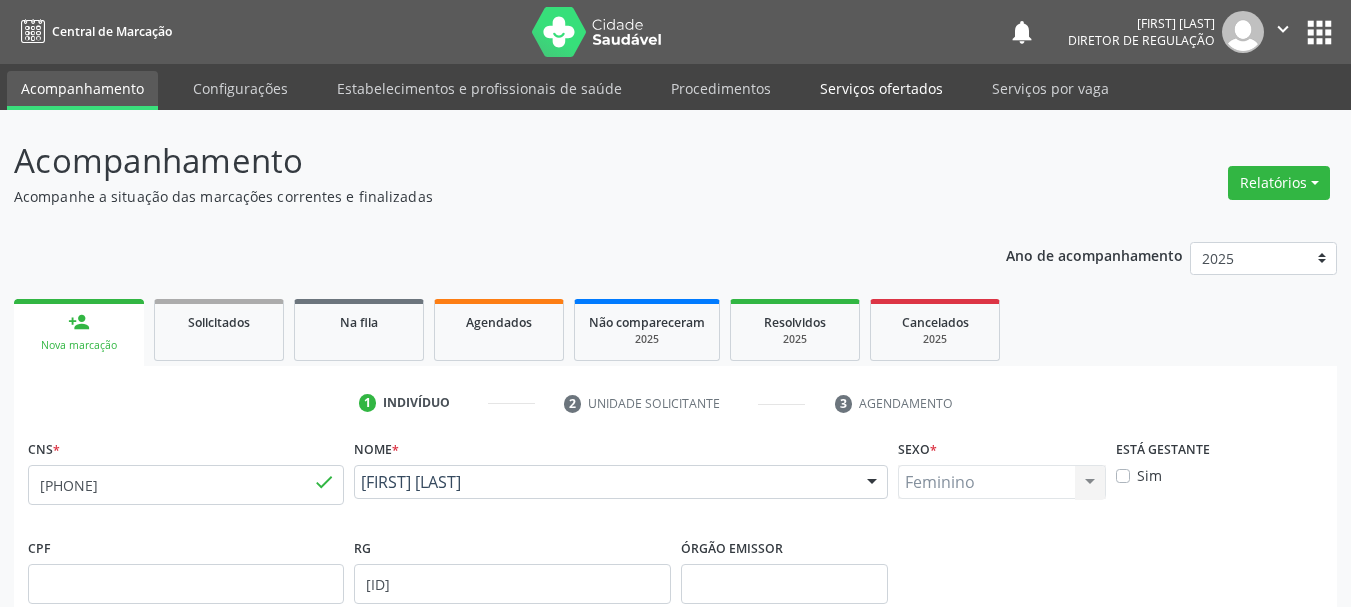 click on "Serviços ofertados" at bounding box center (881, 88) 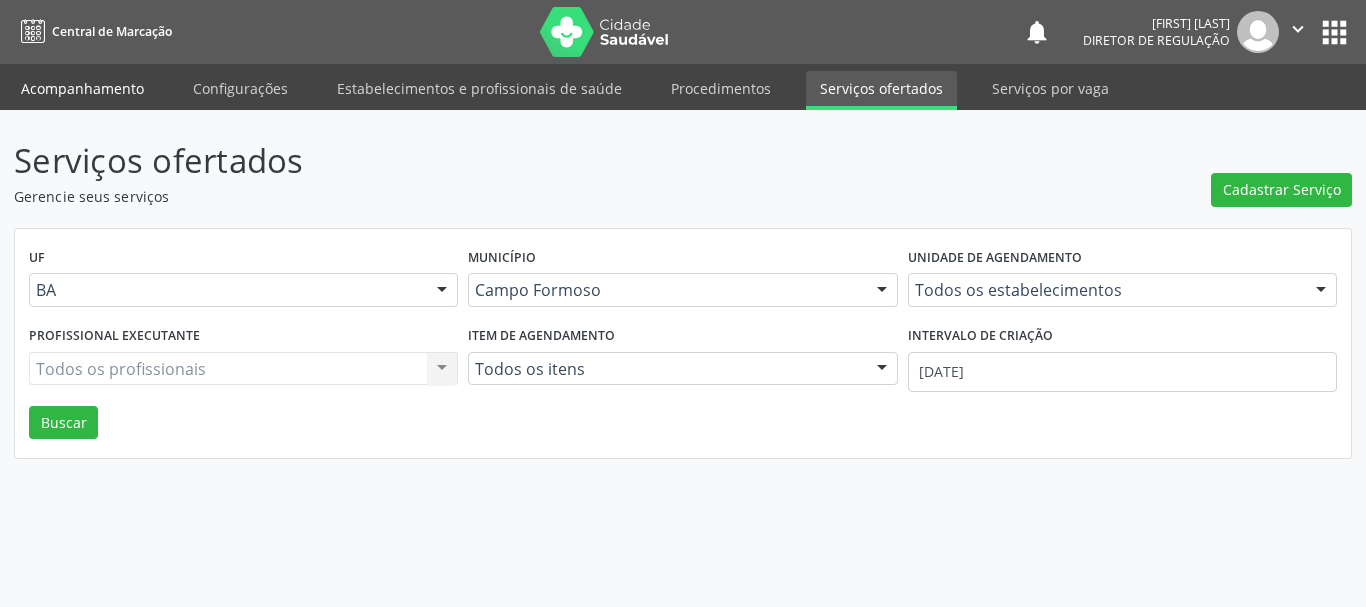 click on "Acompanhamento" at bounding box center [82, 88] 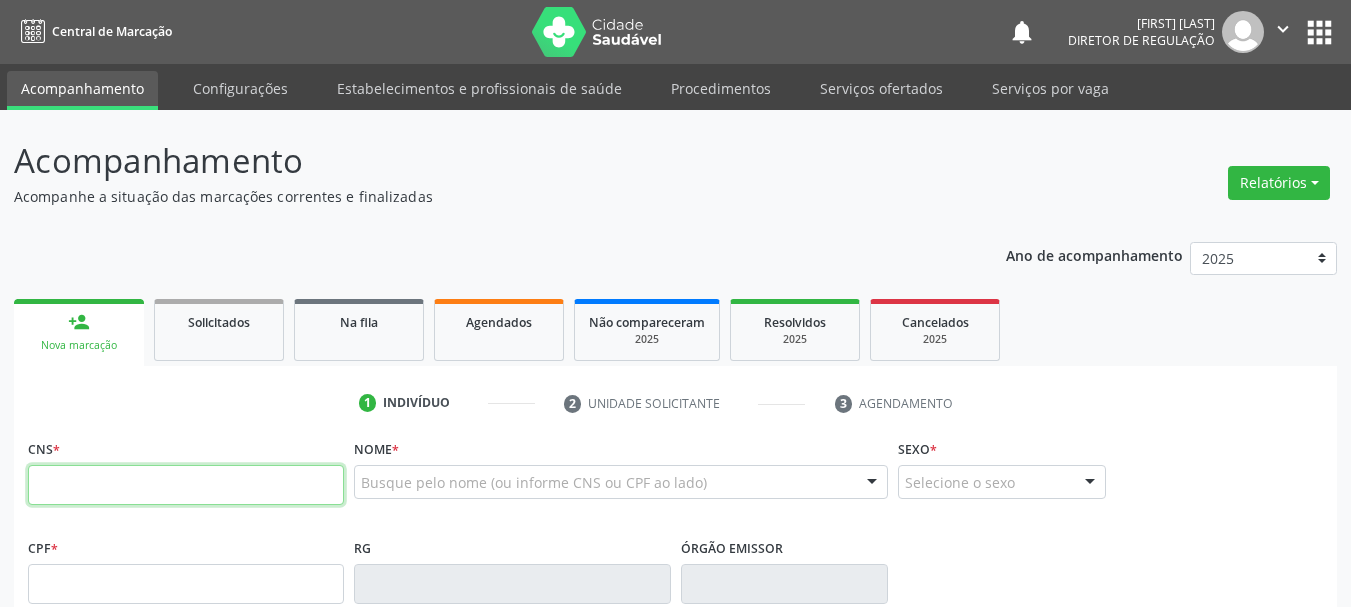 click at bounding box center (186, 485) 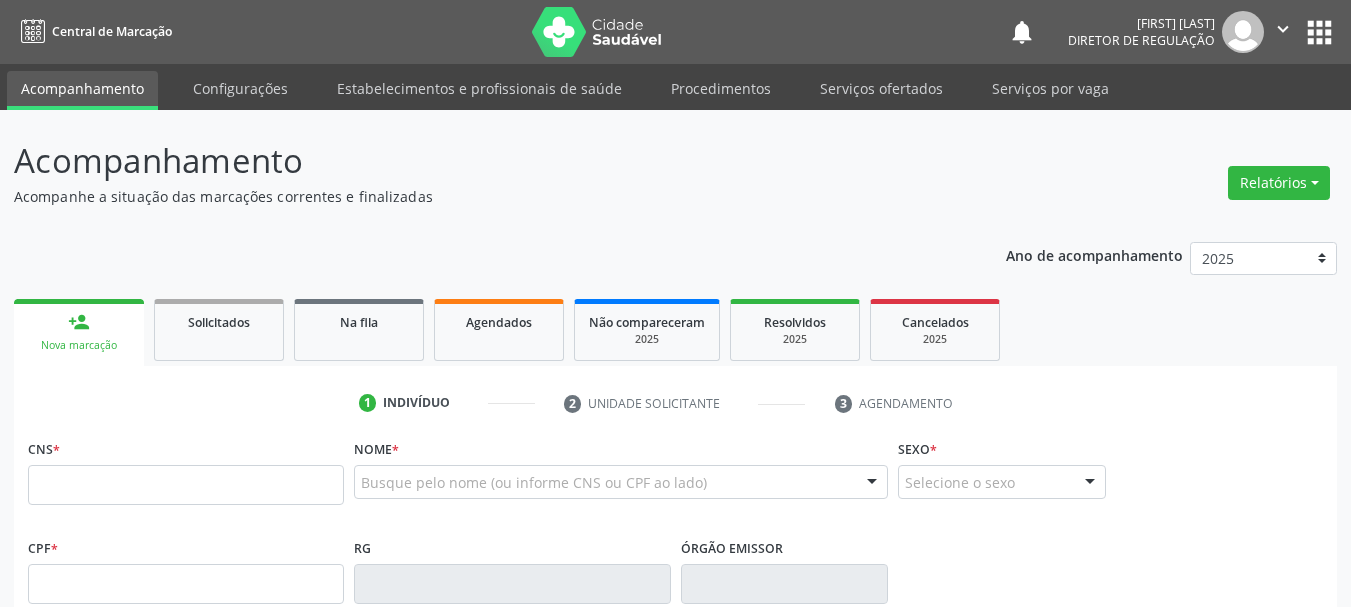 click on "Busque pelo nome (ou informe CNS ou CPF ao lado)
Nenhum resultado encontrado para: "   "
Digite o nome" at bounding box center (621, 489) 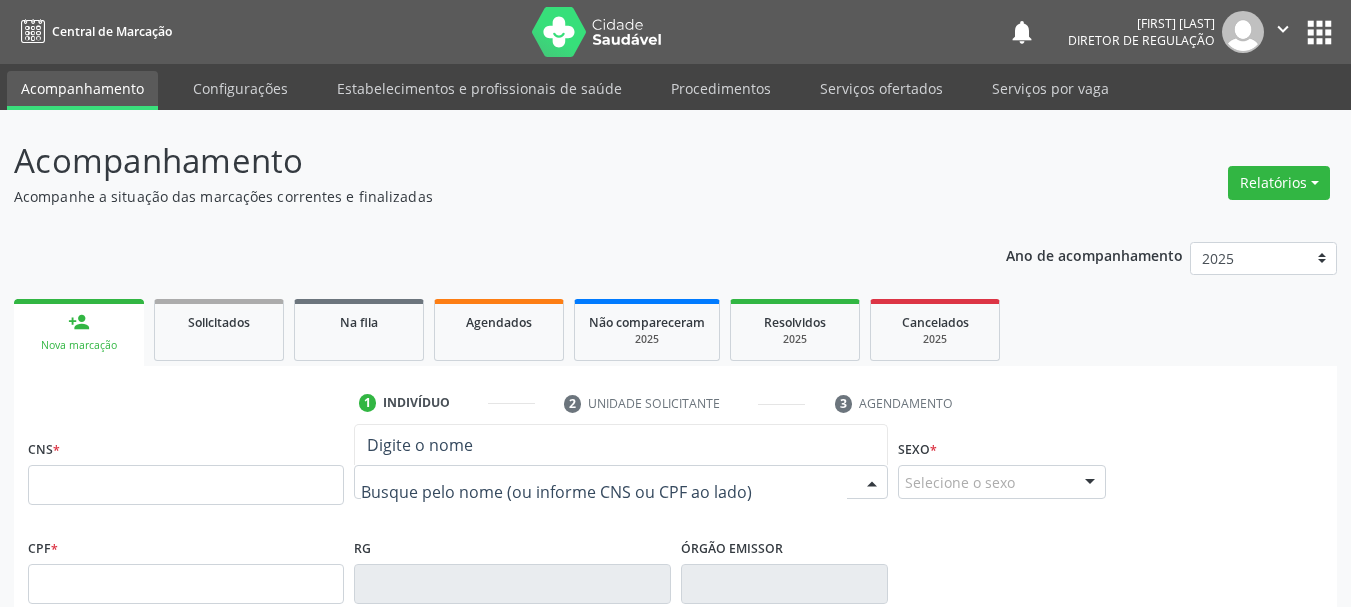 click on "CNS
*" at bounding box center [186, 469] 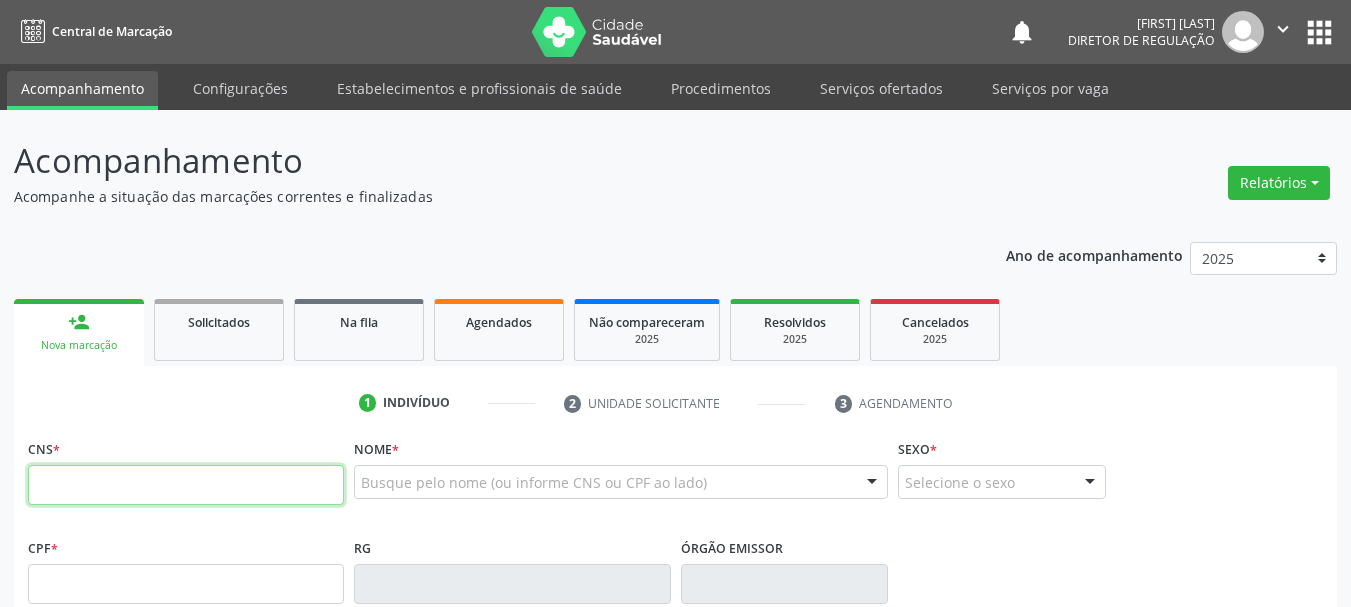 click at bounding box center [186, 485] 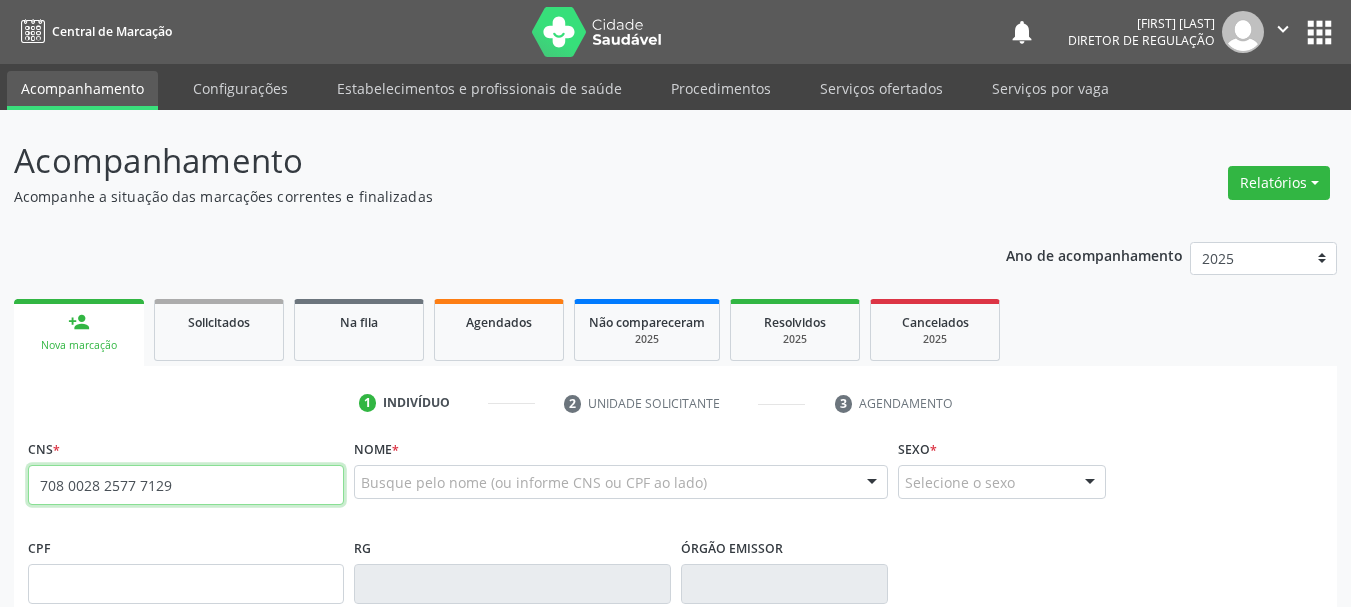 type on "708 0028 2577 7129" 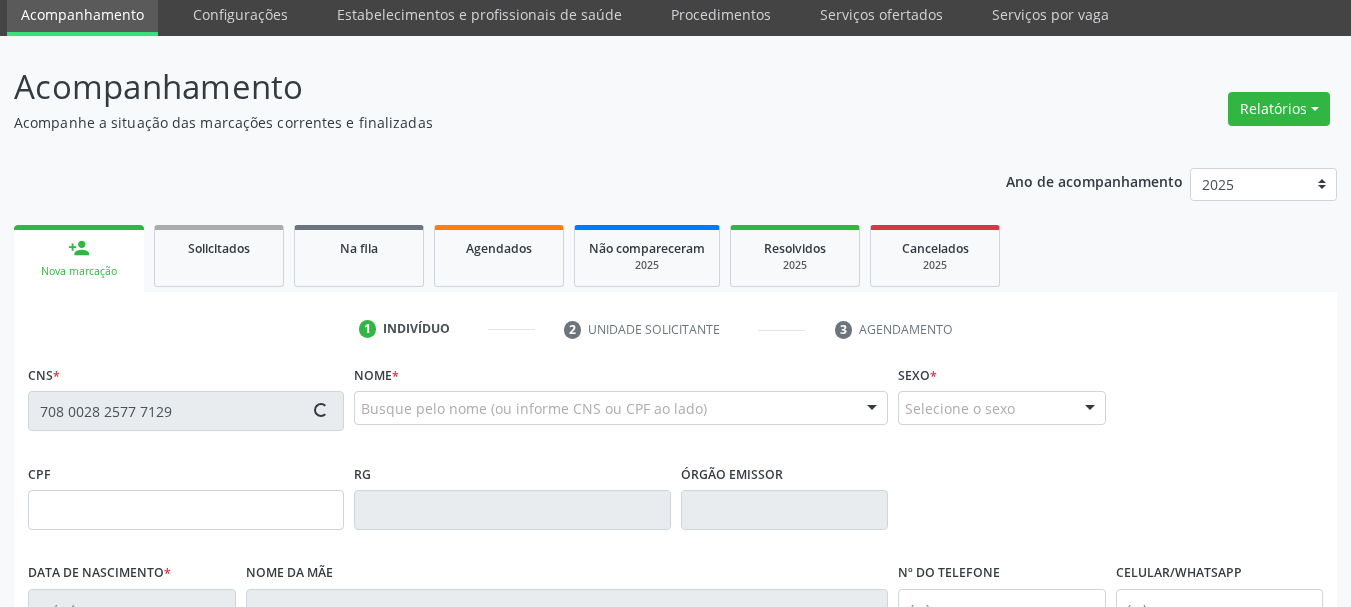 type on "0738576379" 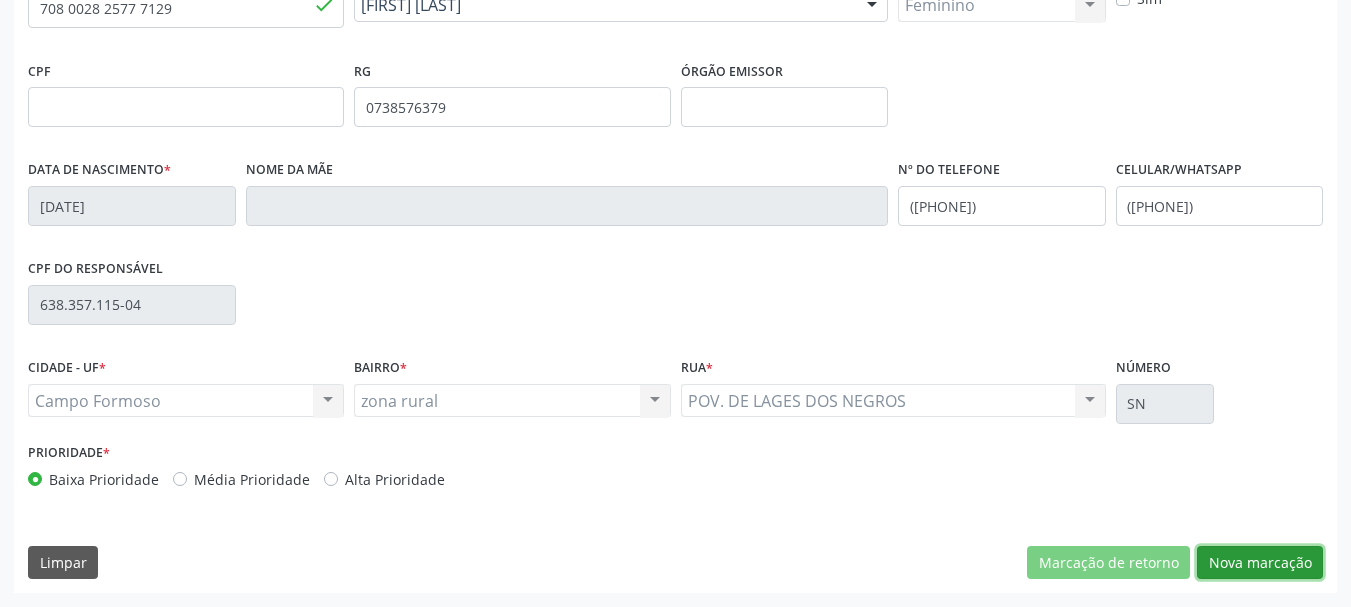 click on "Nova marcação" at bounding box center [1260, 563] 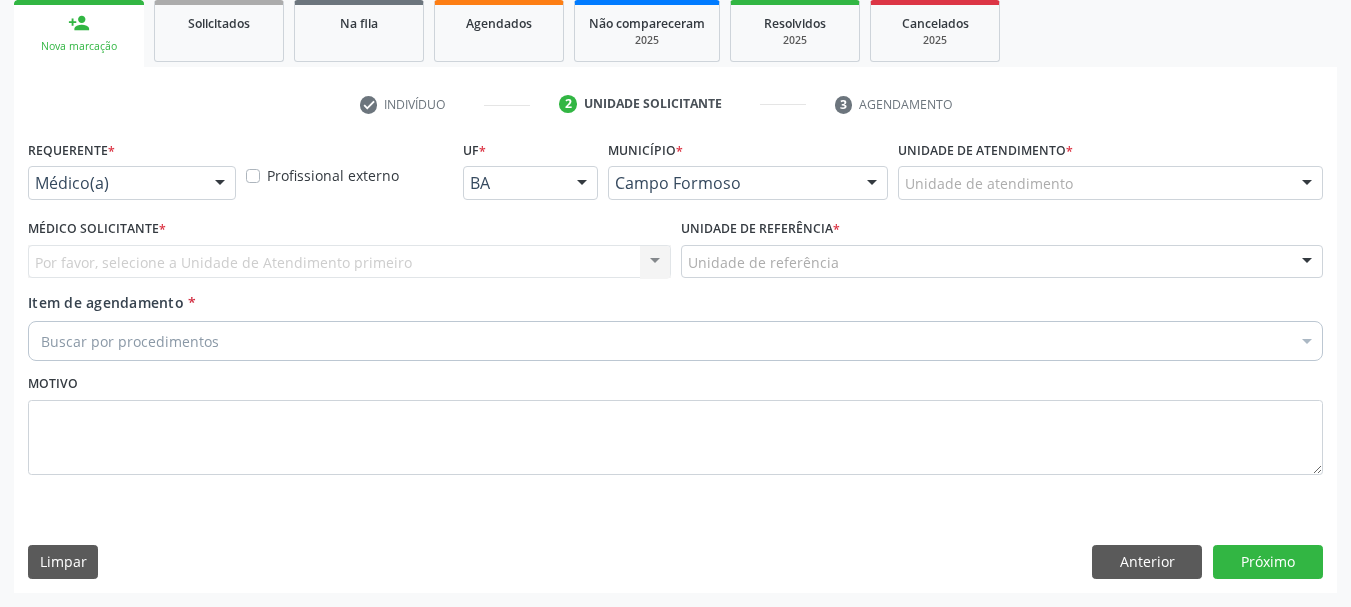 scroll, scrollTop: 299, scrollLeft: 0, axis: vertical 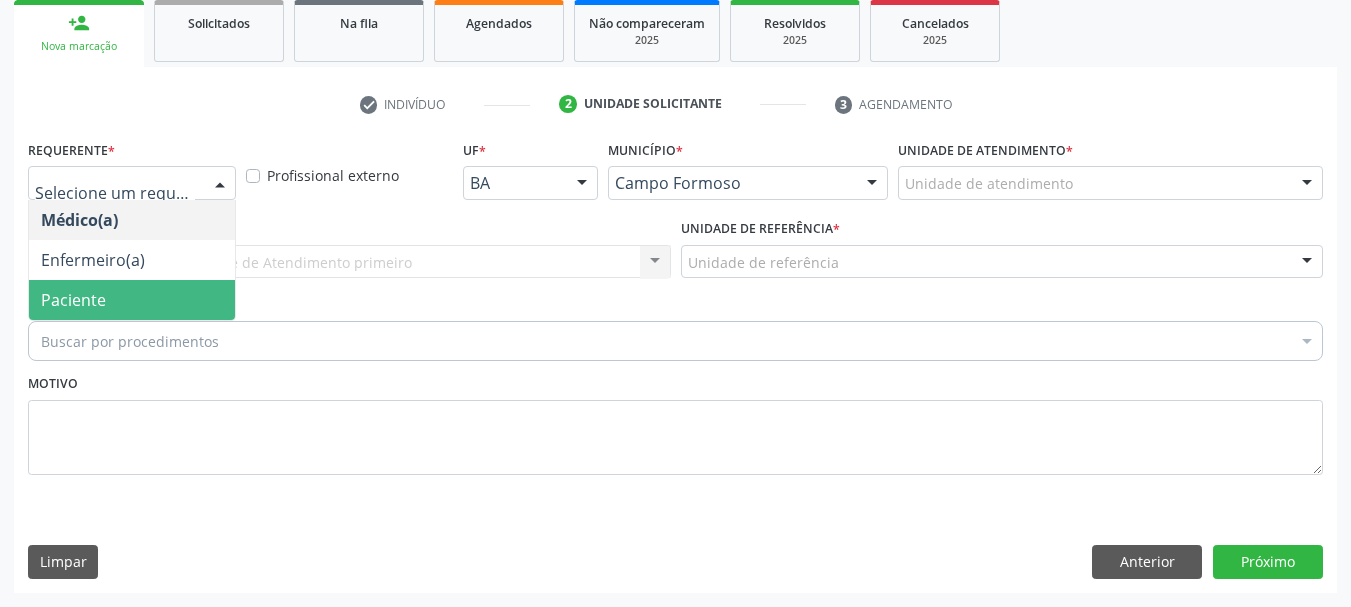 click on "Paciente" at bounding box center (132, 300) 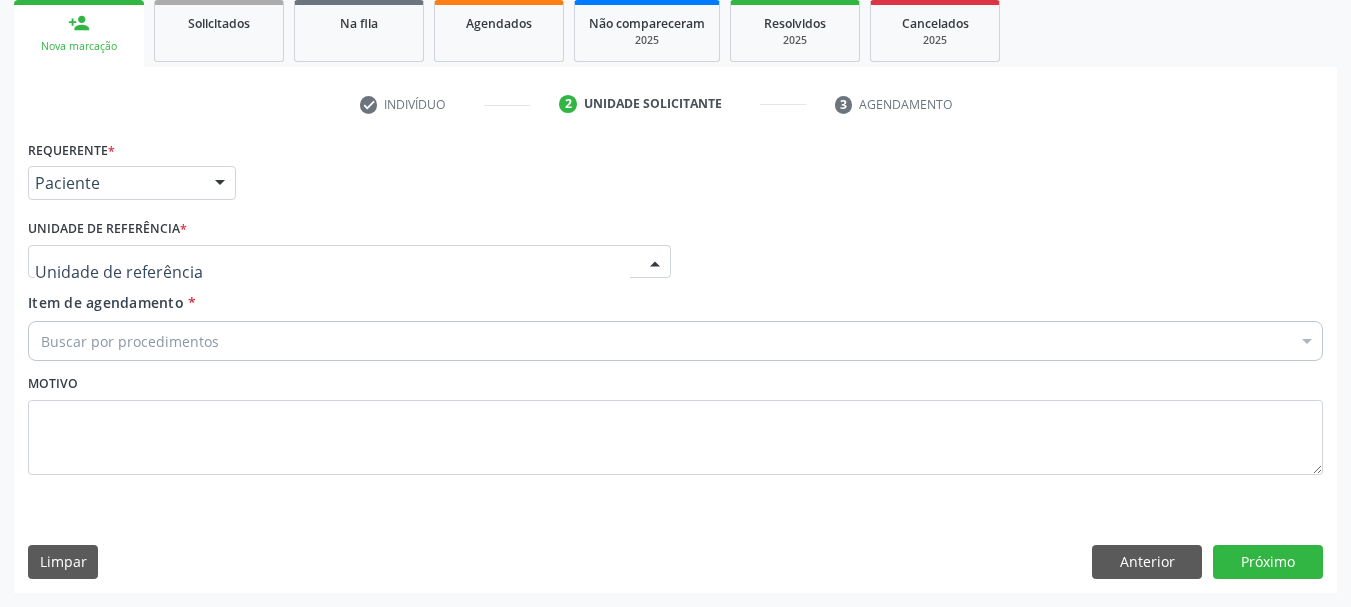 click at bounding box center [349, 262] 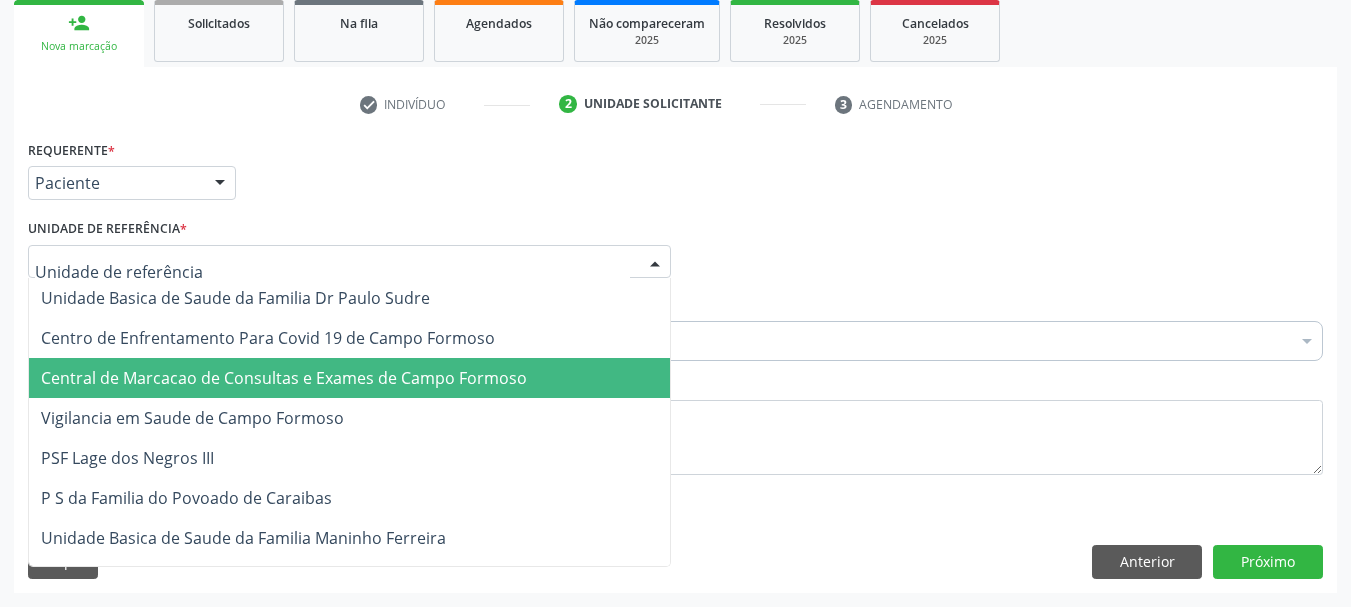 click on "Central de Marcacao de Consultas e Exames de Campo Formoso" at bounding box center (284, 378) 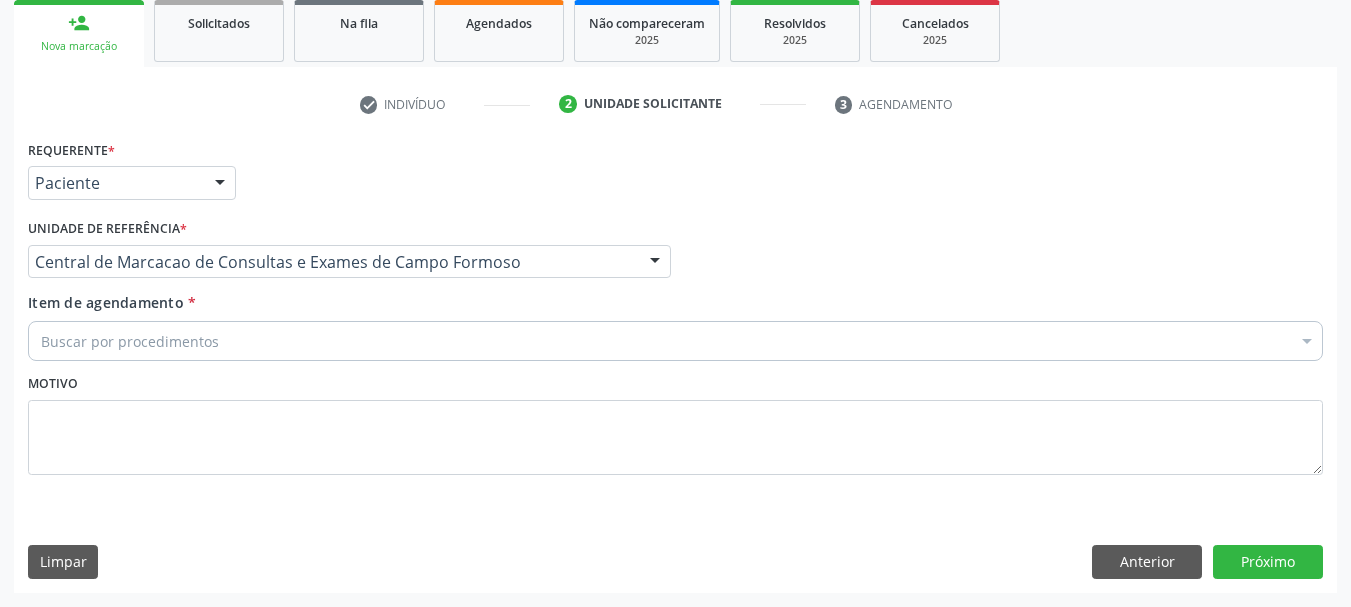 click on "Buscar por procedimentos" at bounding box center (675, 341) 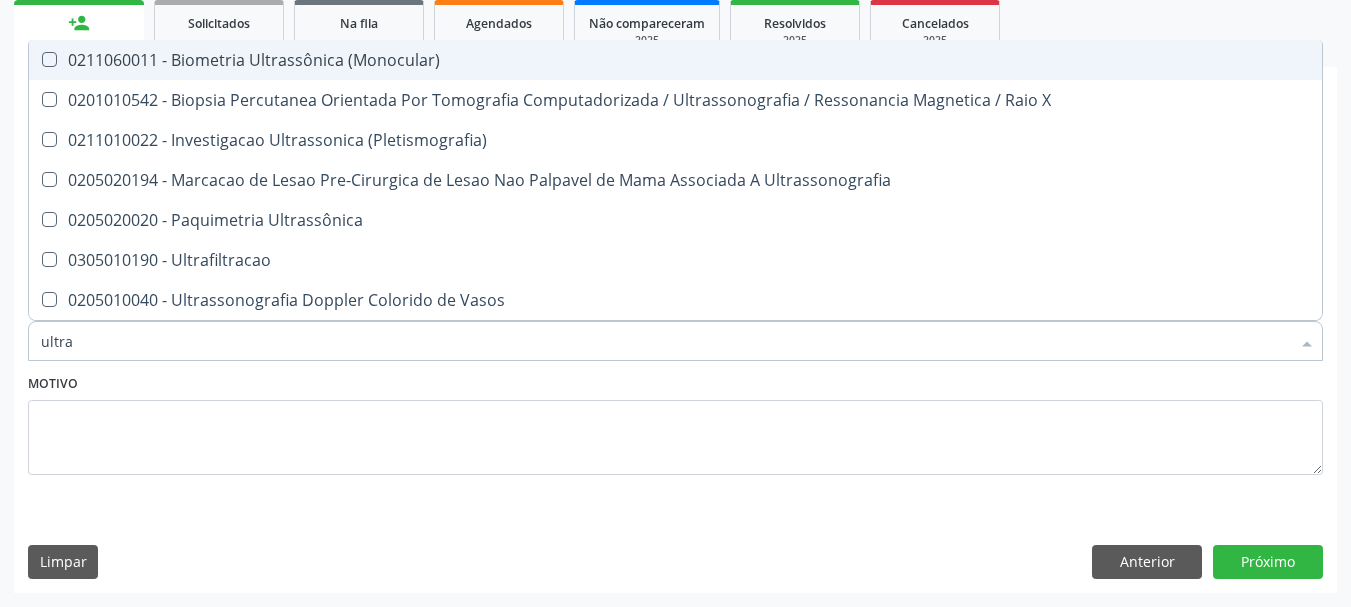 type on "ultras" 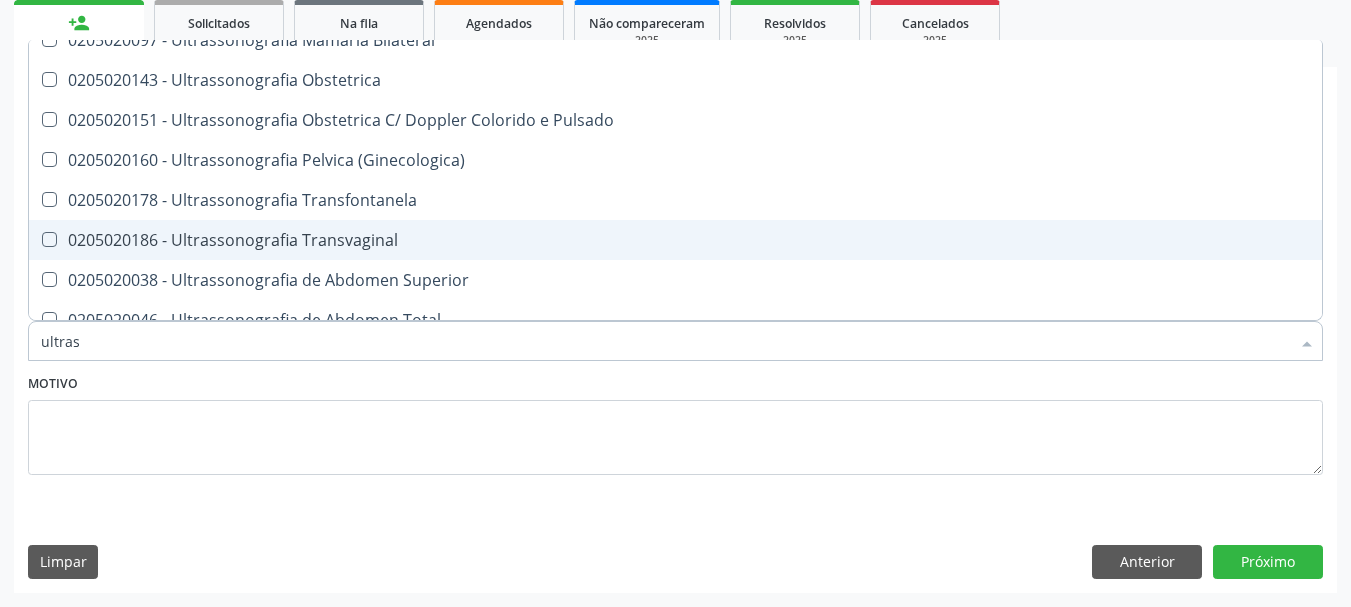 scroll, scrollTop: 400, scrollLeft: 0, axis: vertical 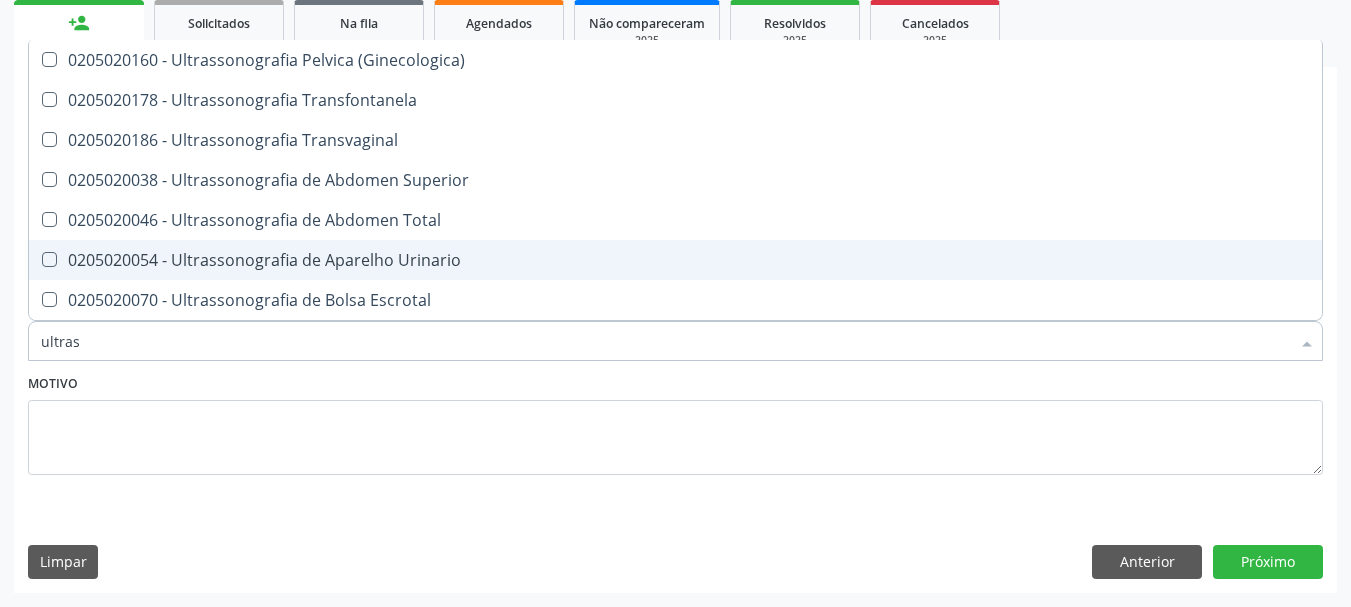 click on "0205020054 - Ultrassonografia de Aparelho Urinario" at bounding box center [675, 260] 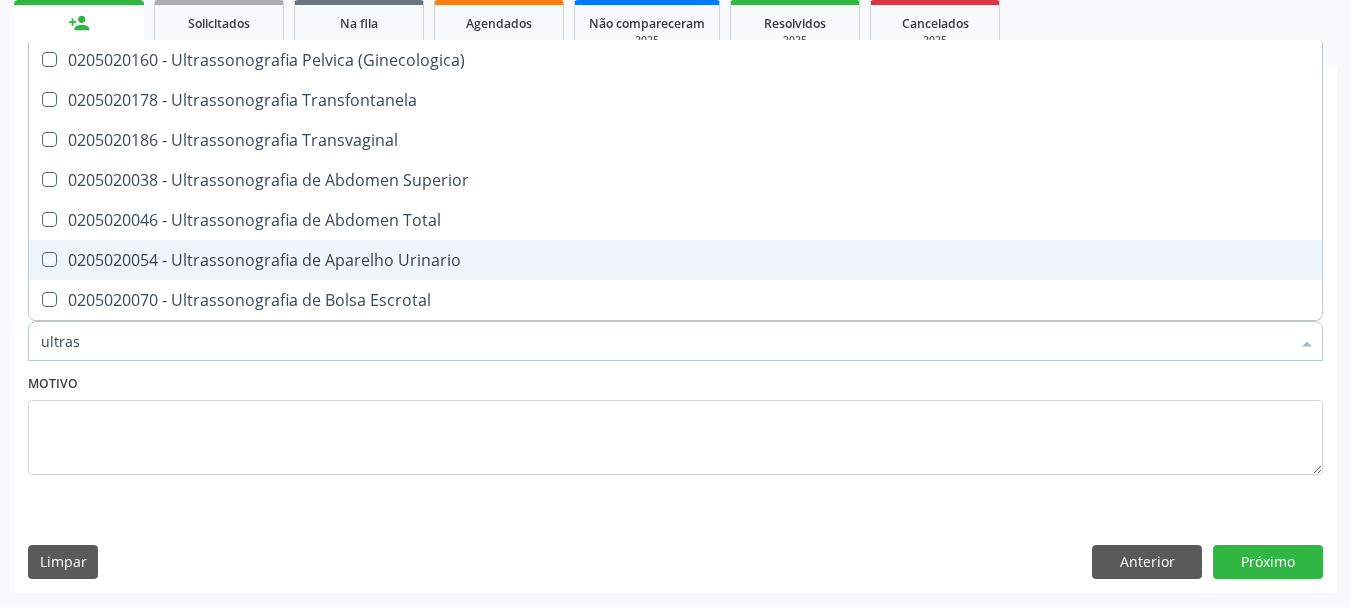 checkbox on "true" 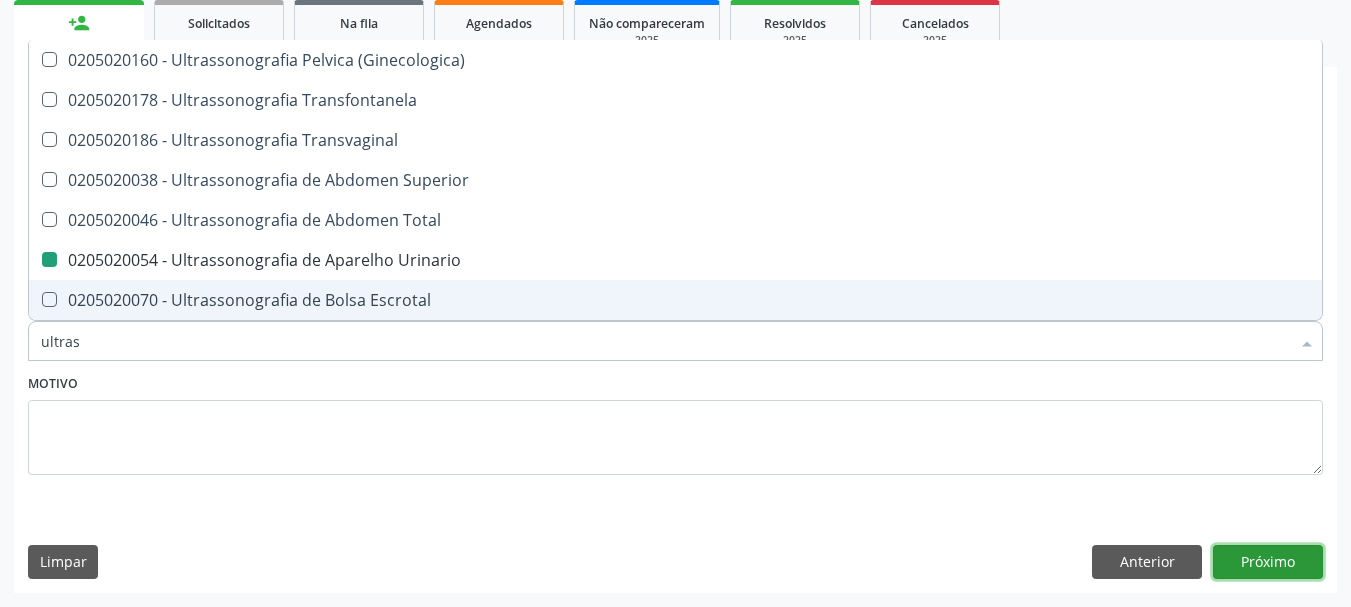 click on "Próximo" at bounding box center [1268, 562] 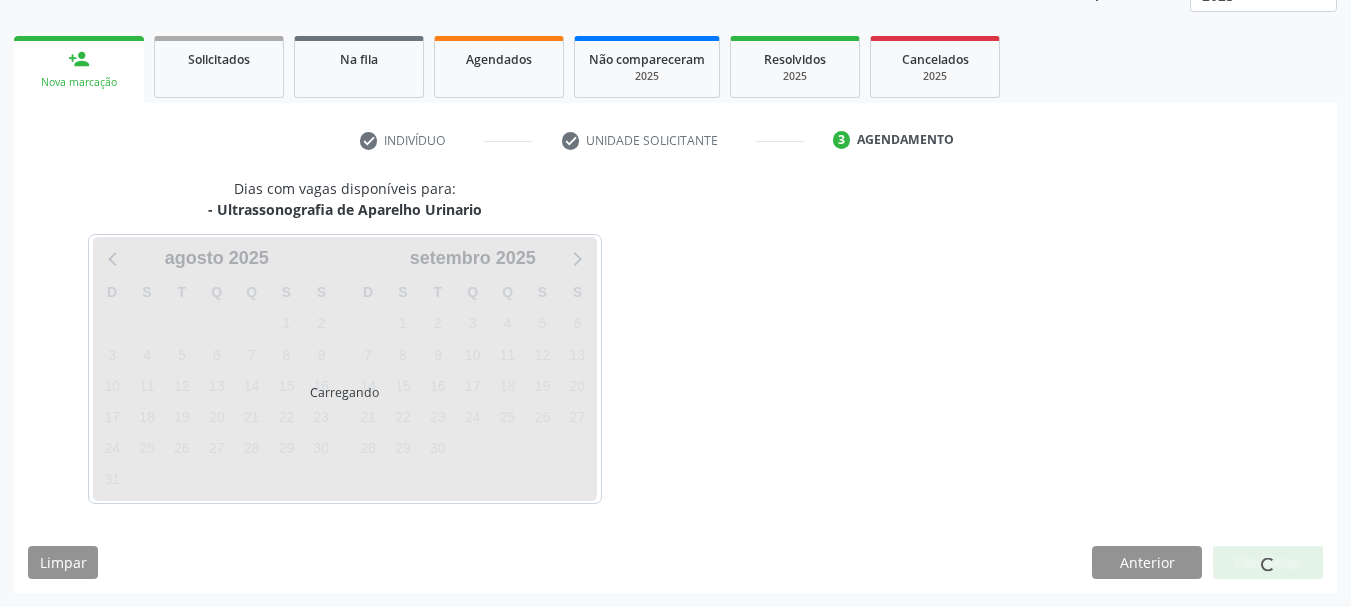 scroll, scrollTop: 263, scrollLeft: 0, axis: vertical 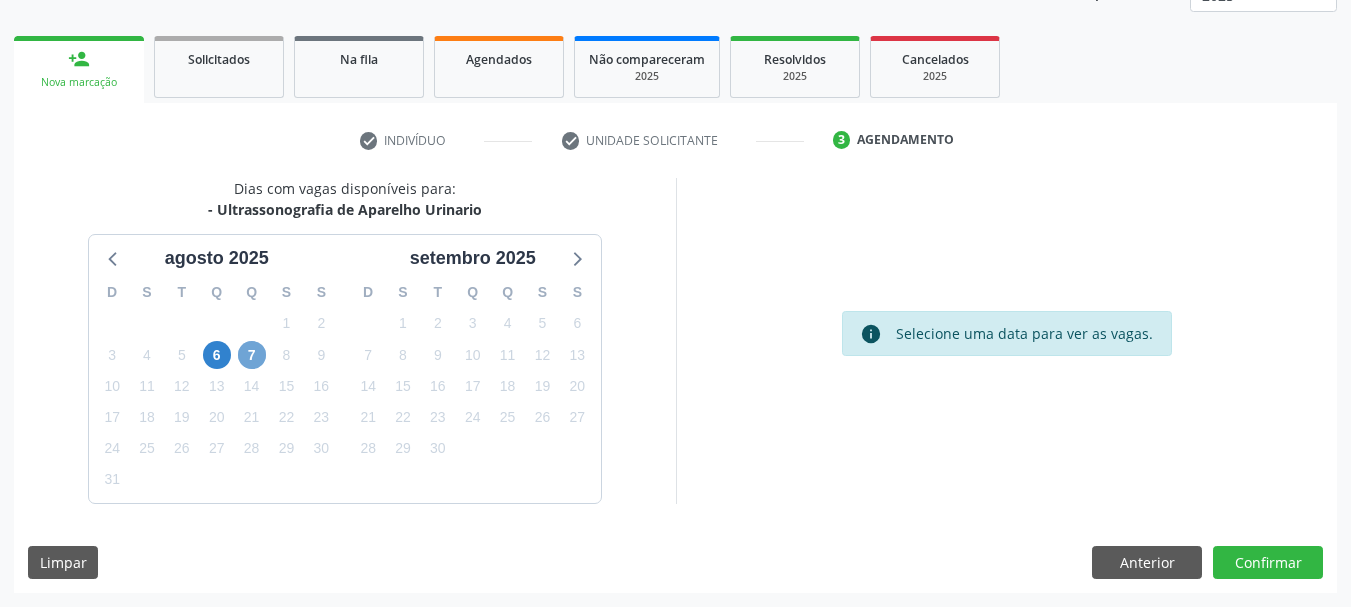 click on "7" at bounding box center (252, 355) 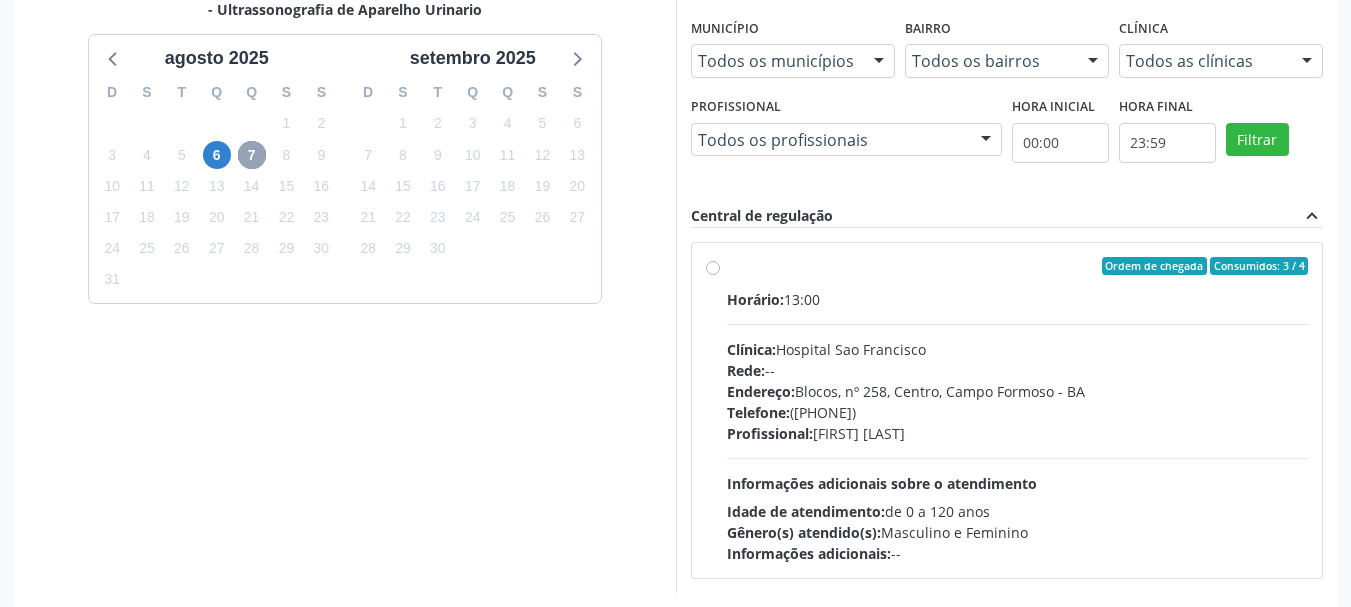 scroll, scrollTop: 552, scrollLeft: 0, axis: vertical 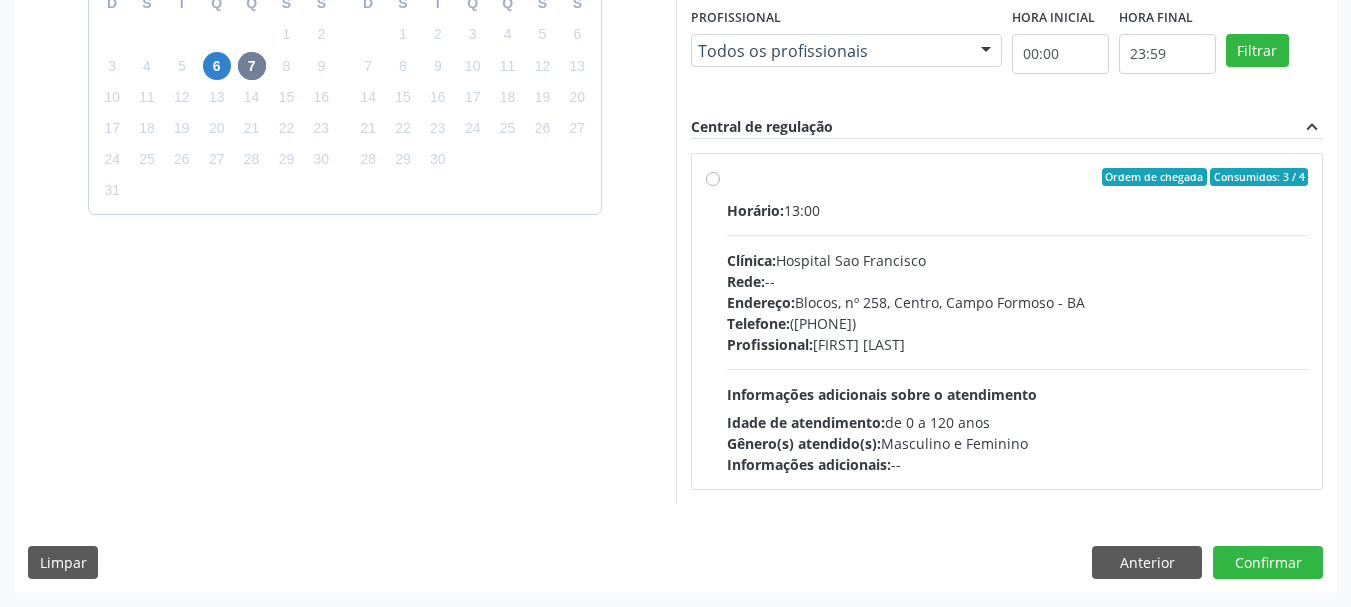 click on "Ordem de chegada
Consumidos: 3 / 4" at bounding box center (1018, 177) 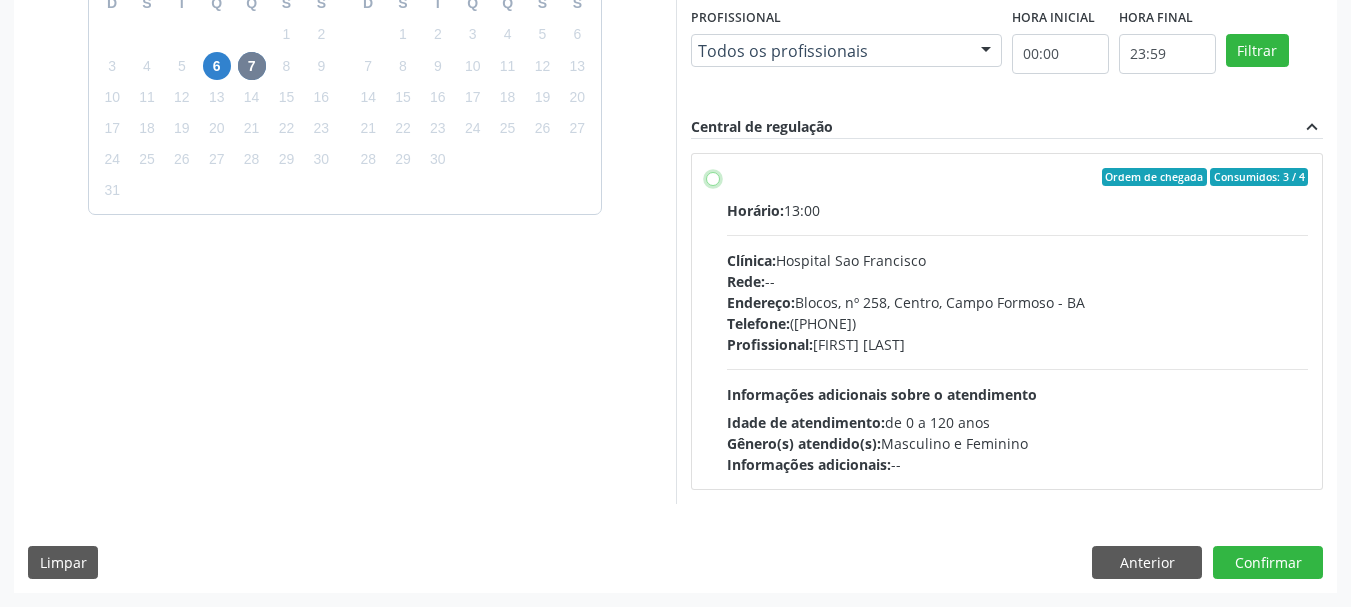 click on "Ordem de chegada
Consumidos: 3 / 4
Horário:   [TIME]
Clínica:  Hospital [NAME]
Rede:
--
Endereço:   Blocos, nº 258, Centro, [CITY] - [STATE]
Telefone:   ([PHONE])
Profissional:
[FIRST] [LAST]
Informações adicionais sobre o atendimento
Idade de atendimento:
de 0 a 120 anos
Gênero(s) atendido(s):
Masculino e Feminino
Informações adicionais:
--" at bounding box center (713, 177) 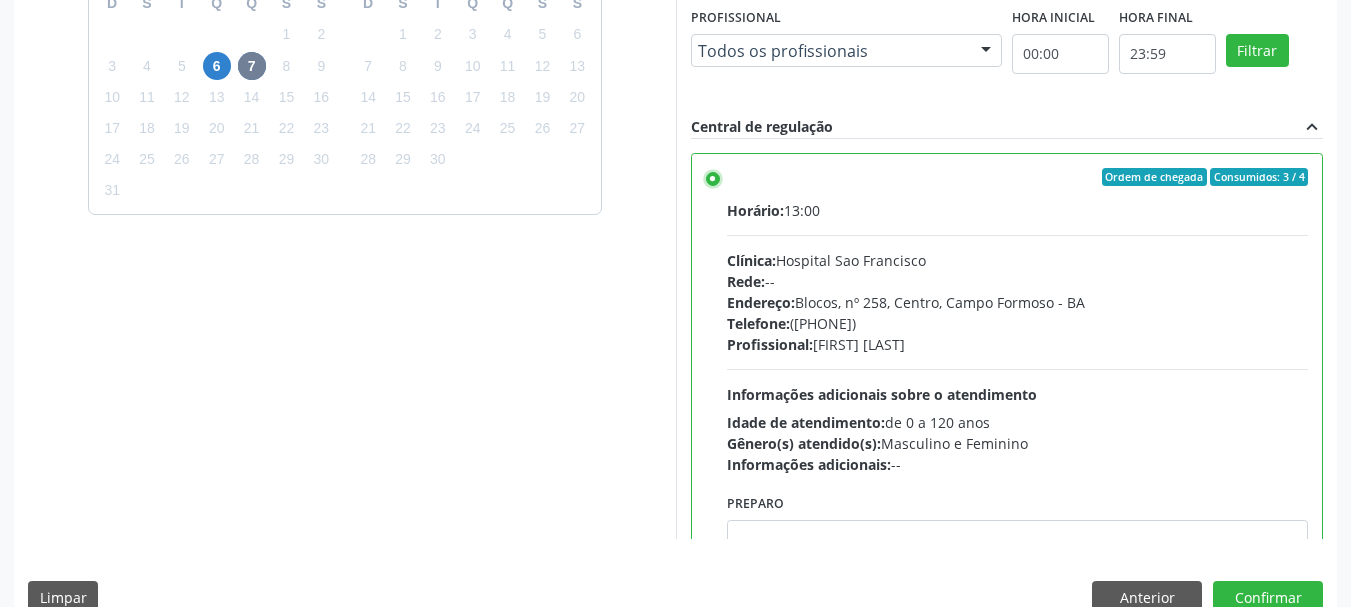scroll, scrollTop: 588, scrollLeft: 0, axis: vertical 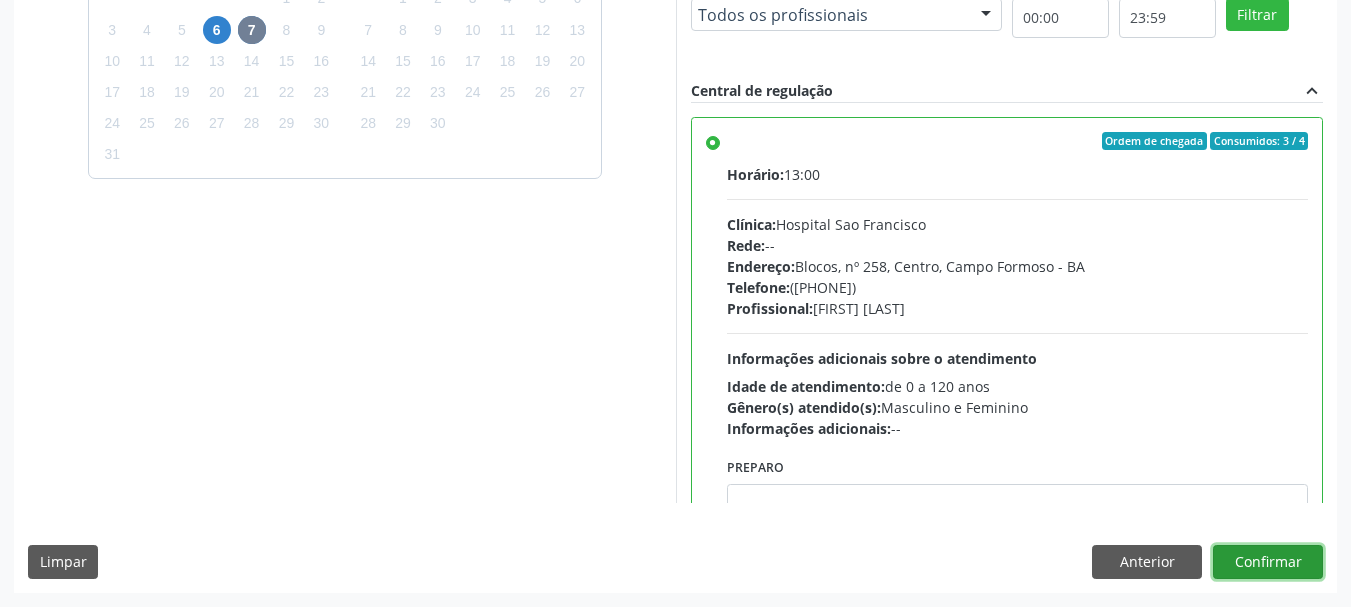 click on "Confirmar" at bounding box center (1268, 562) 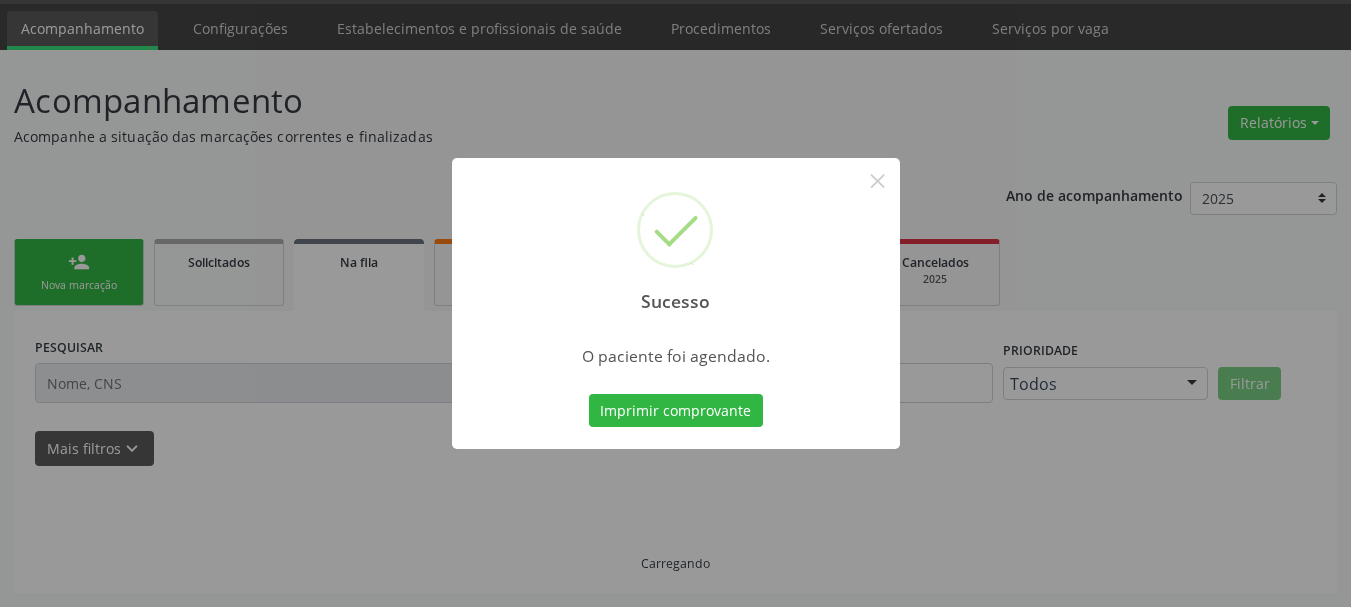 scroll, scrollTop: 60, scrollLeft: 0, axis: vertical 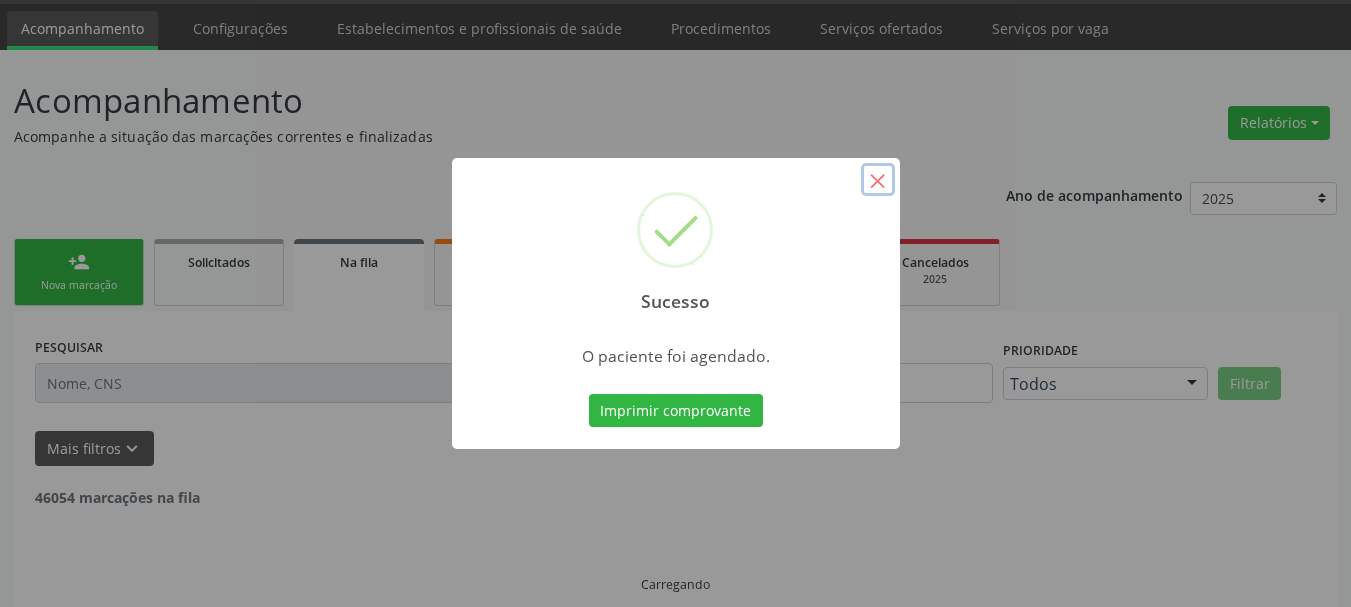 click on "×" at bounding box center (878, 180) 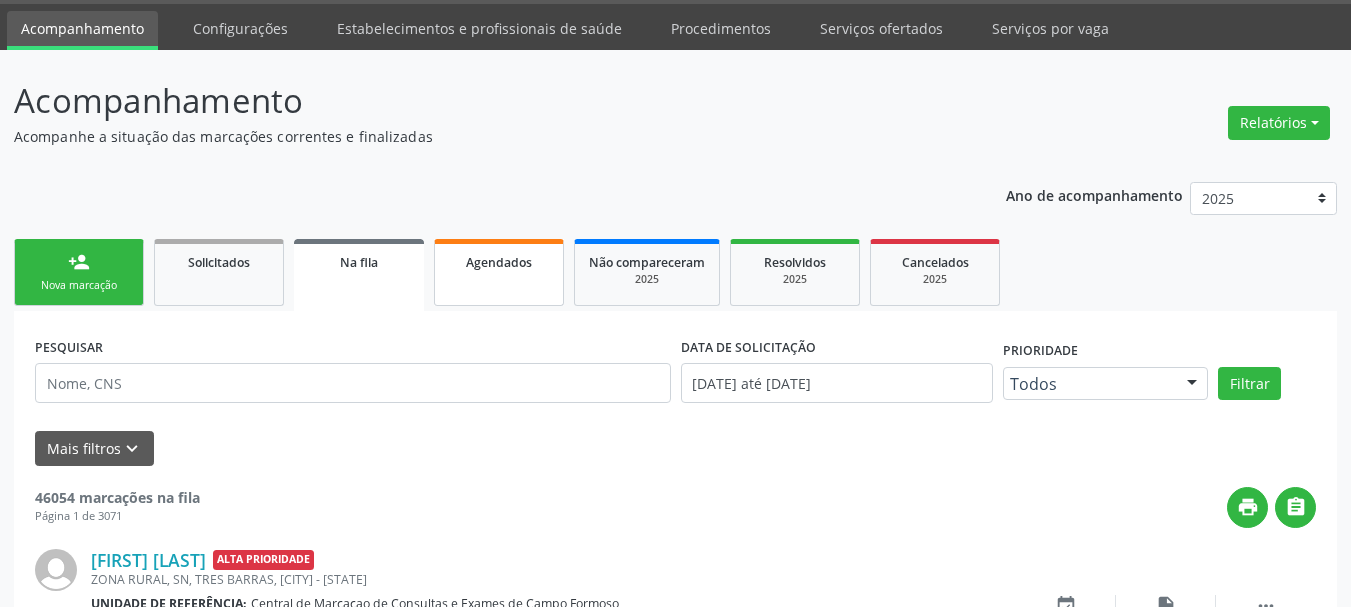 click on "Agendados" at bounding box center (499, 272) 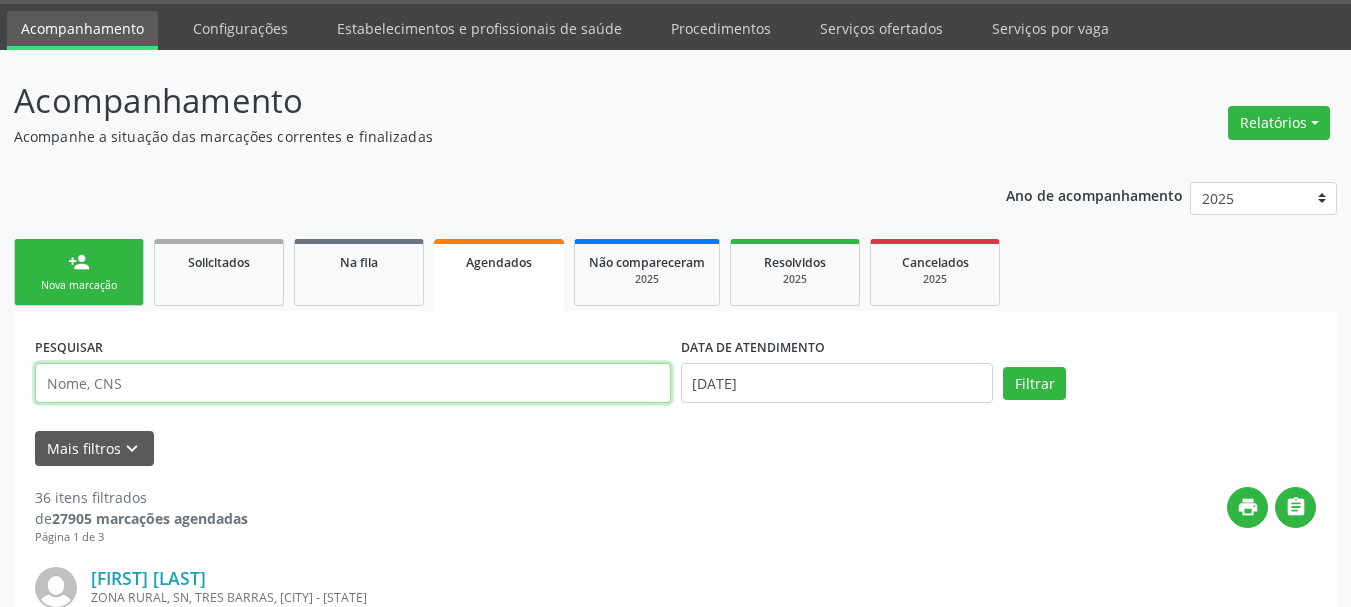 click at bounding box center (353, 383) 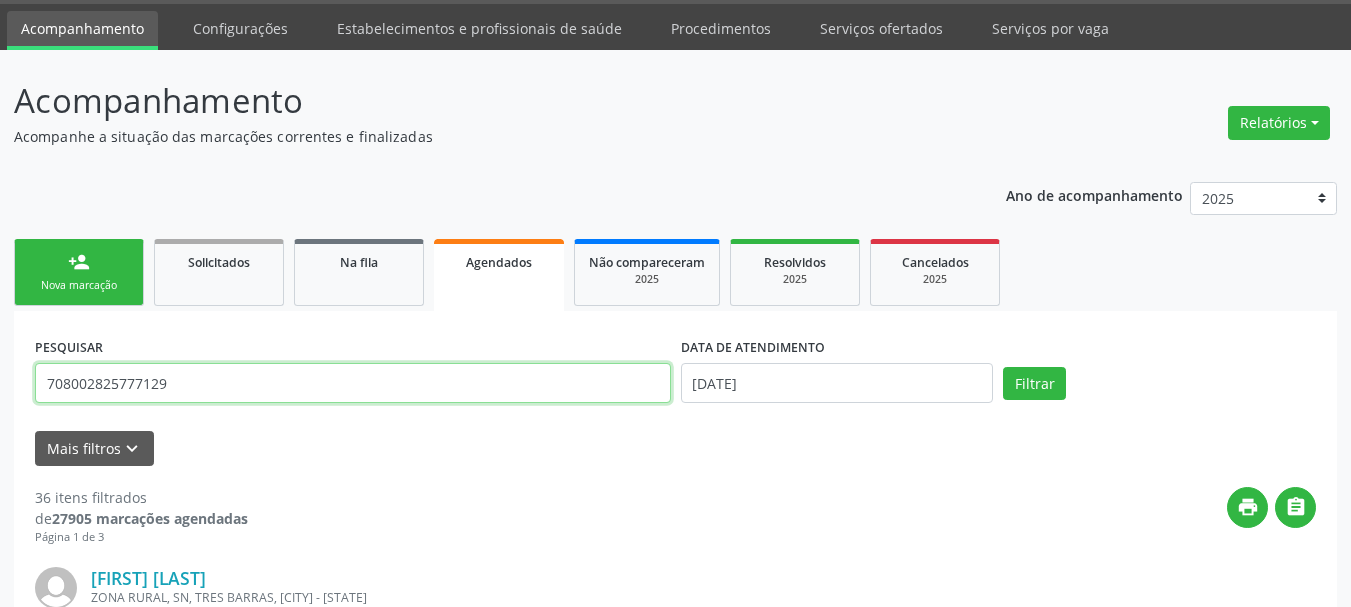 type on "708002825777129" 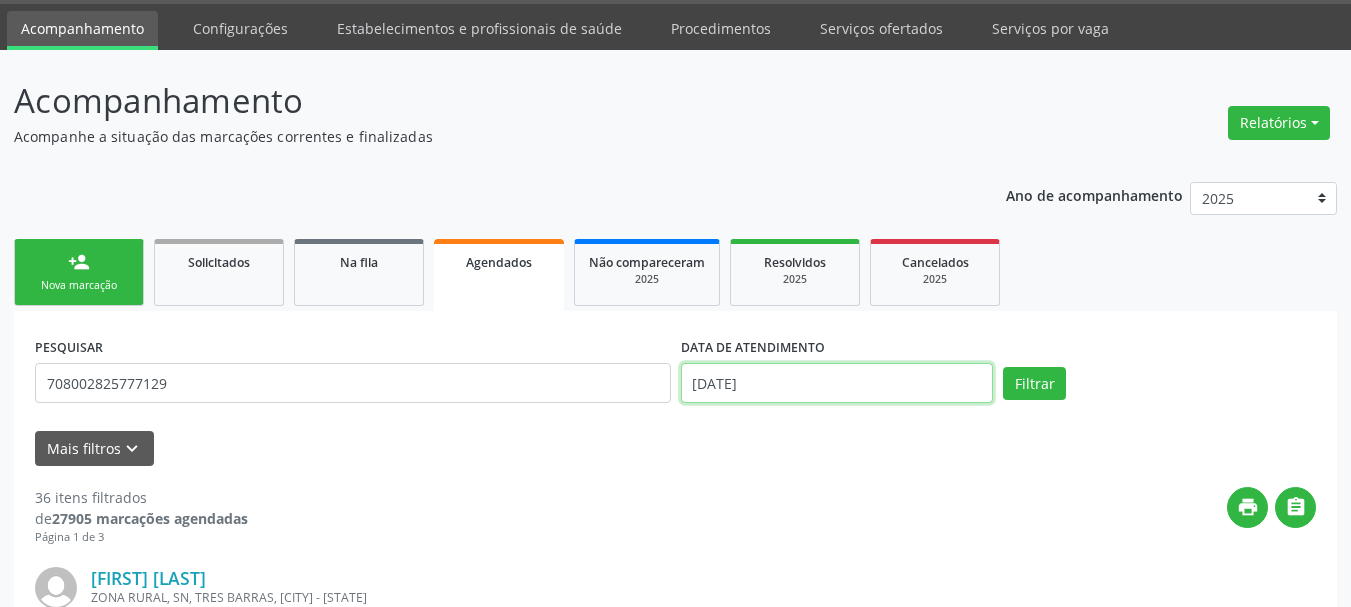 click on "[DATE]" at bounding box center [837, 383] 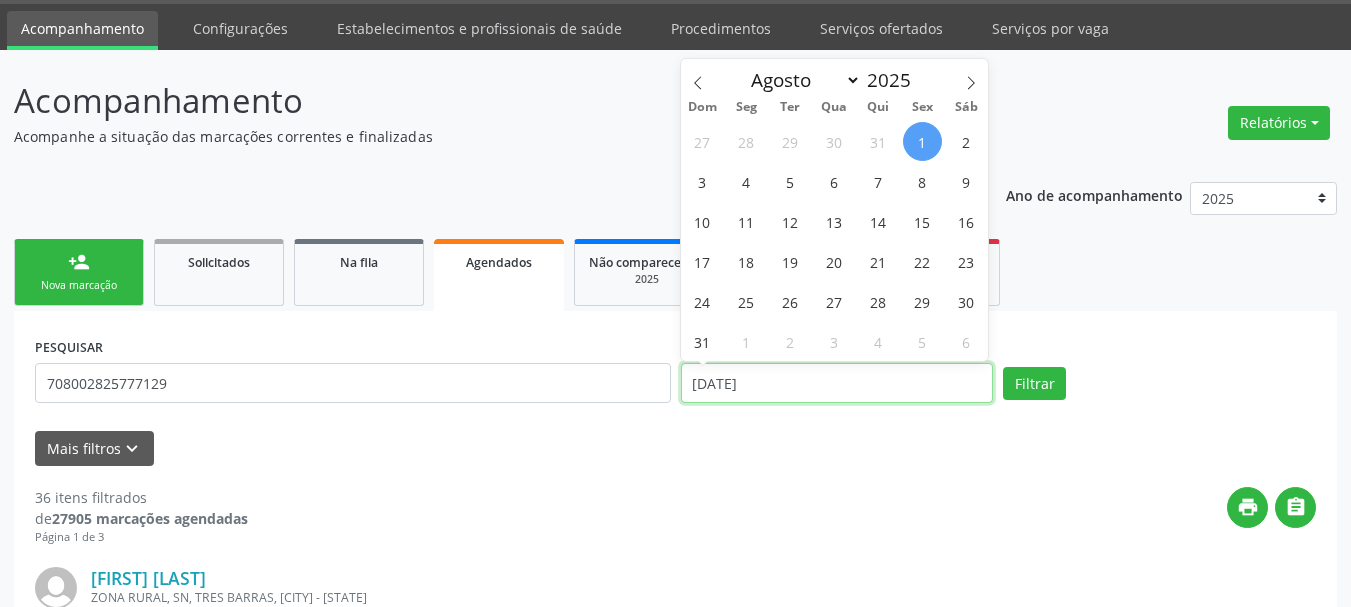 type 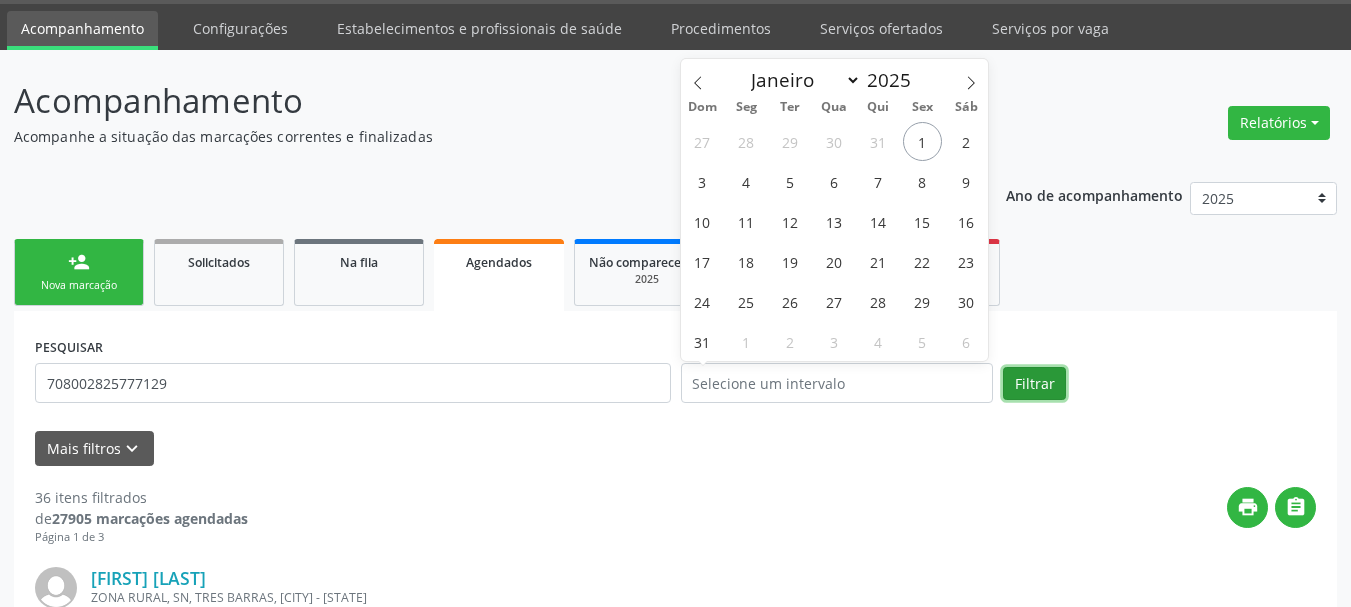 click on "Filtrar" at bounding box center [1034, 384] 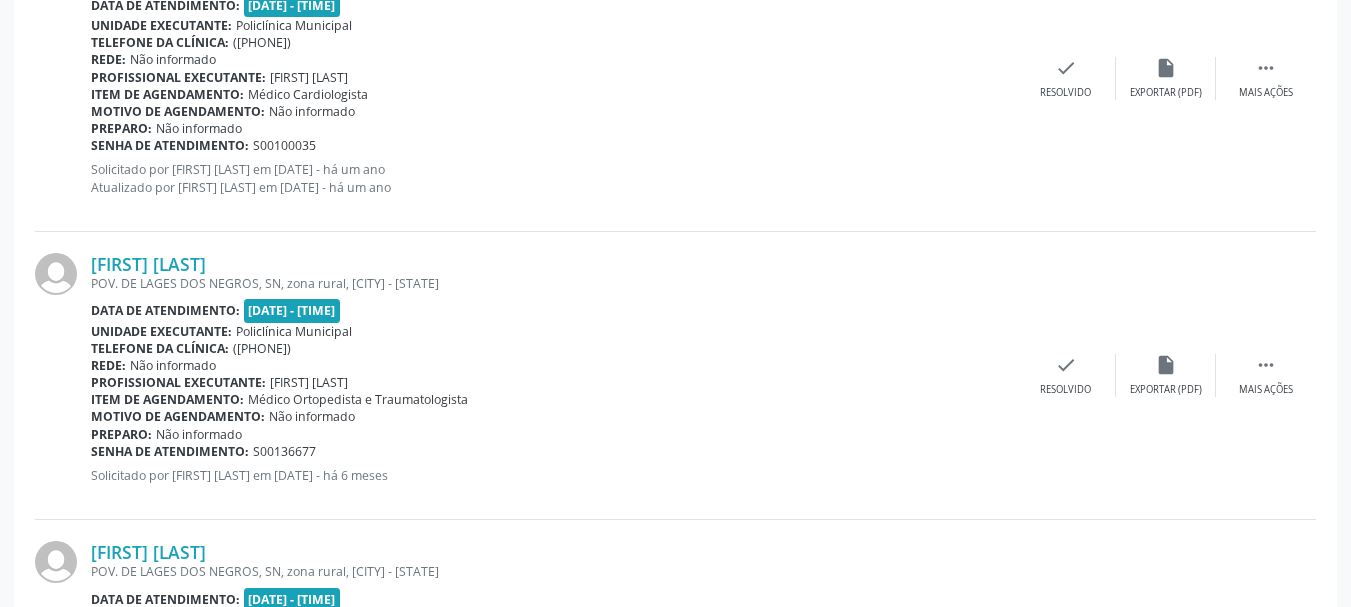 scroll, scrollTop: 1779, scrollLeft: 0, axis: vertical 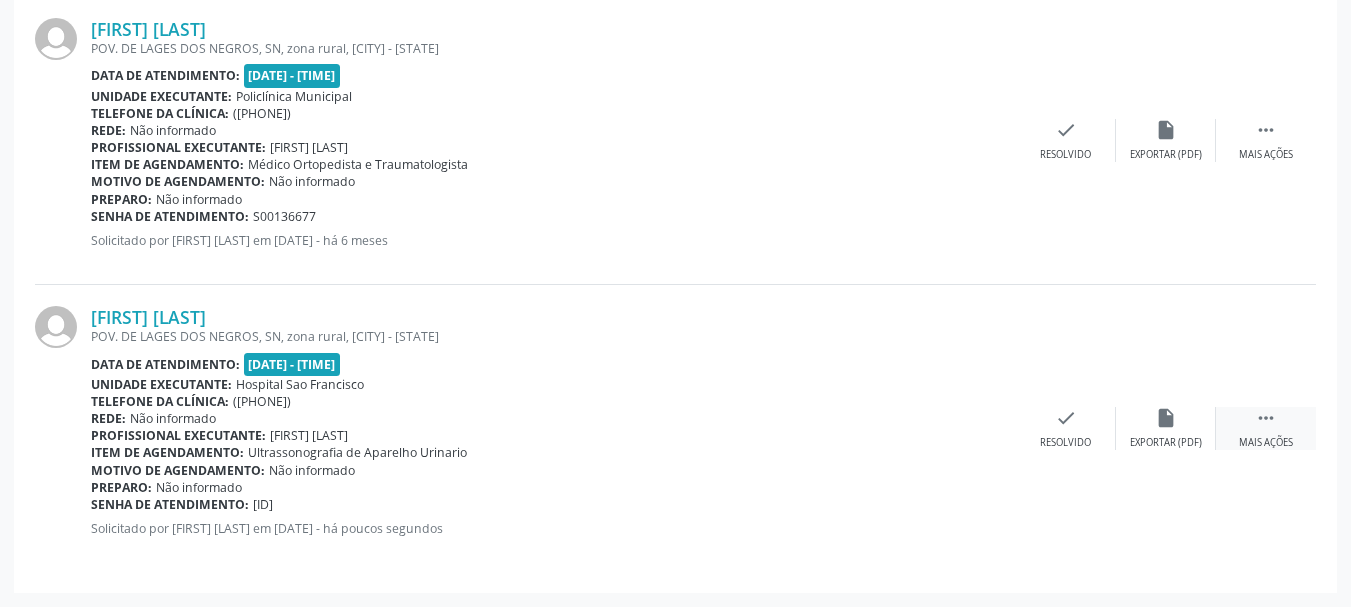 click on "
Mais ações" at bounding box center [1266, 428] 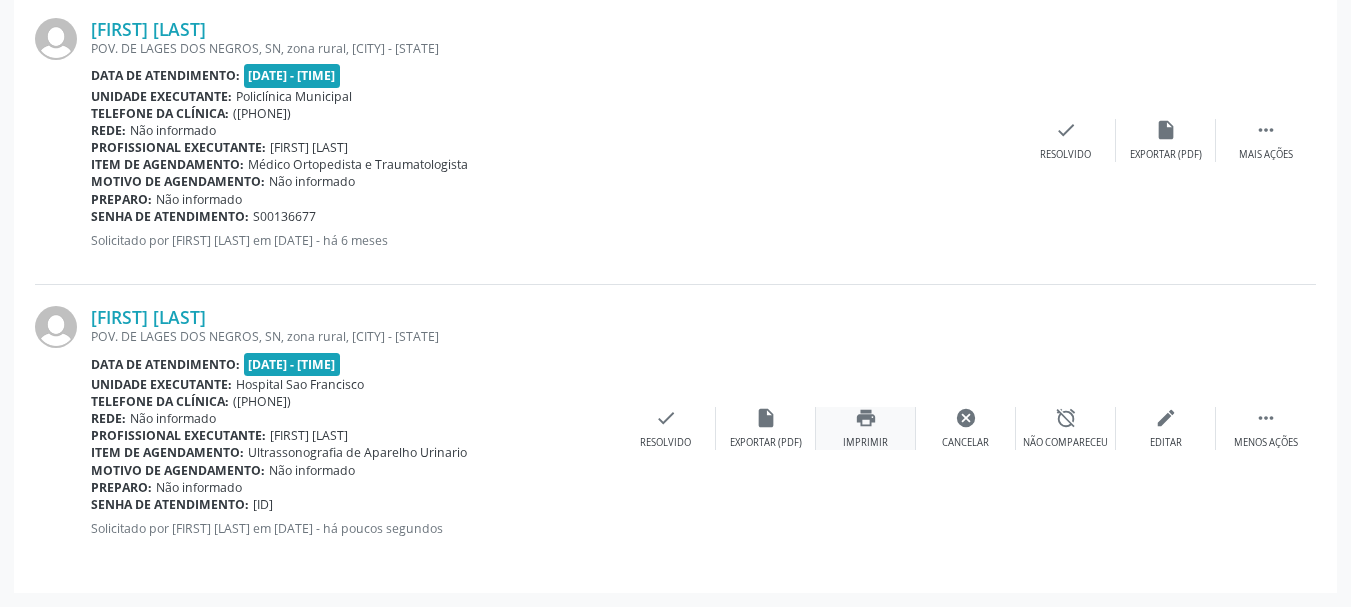 click on "print
Imprimir" at bounding box center [866, 428] 